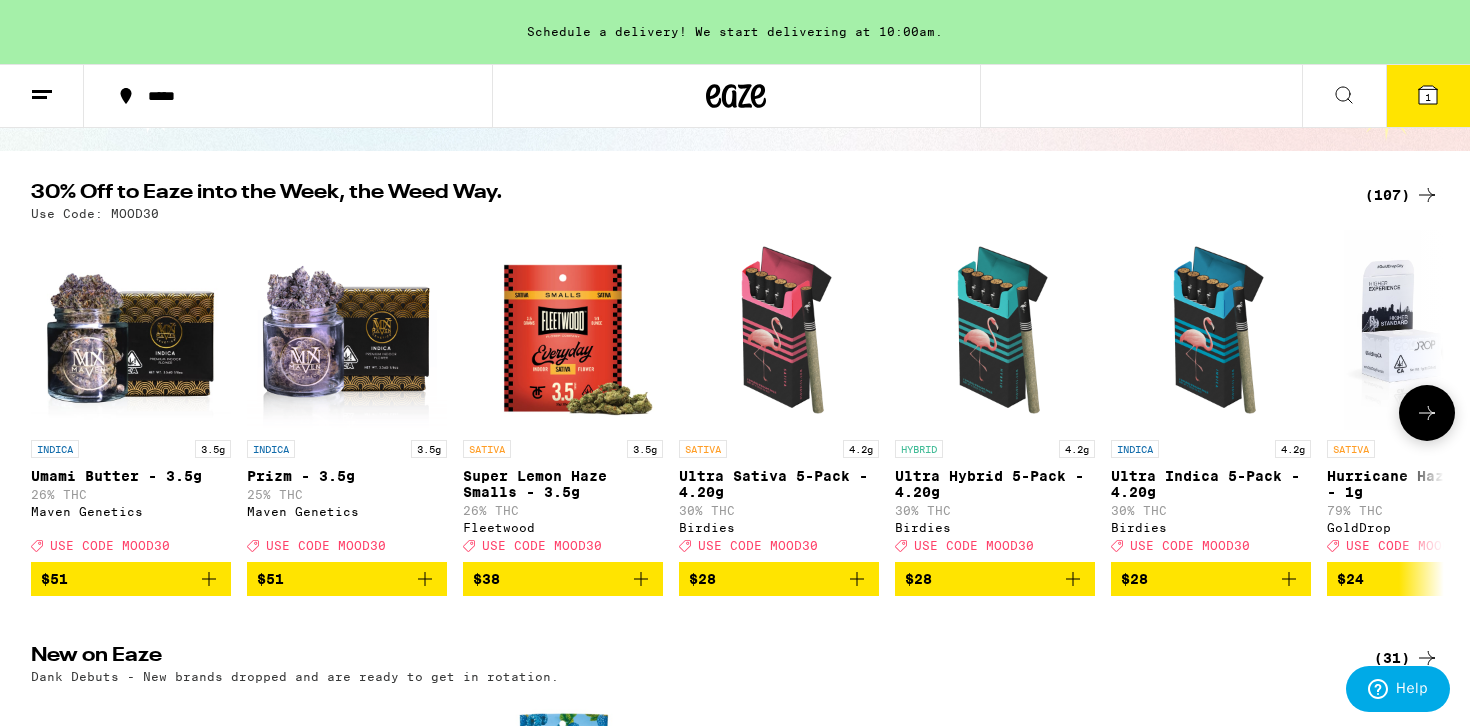 scroll, scrollTop: 171, scrollLeft: 0, axis: vertical 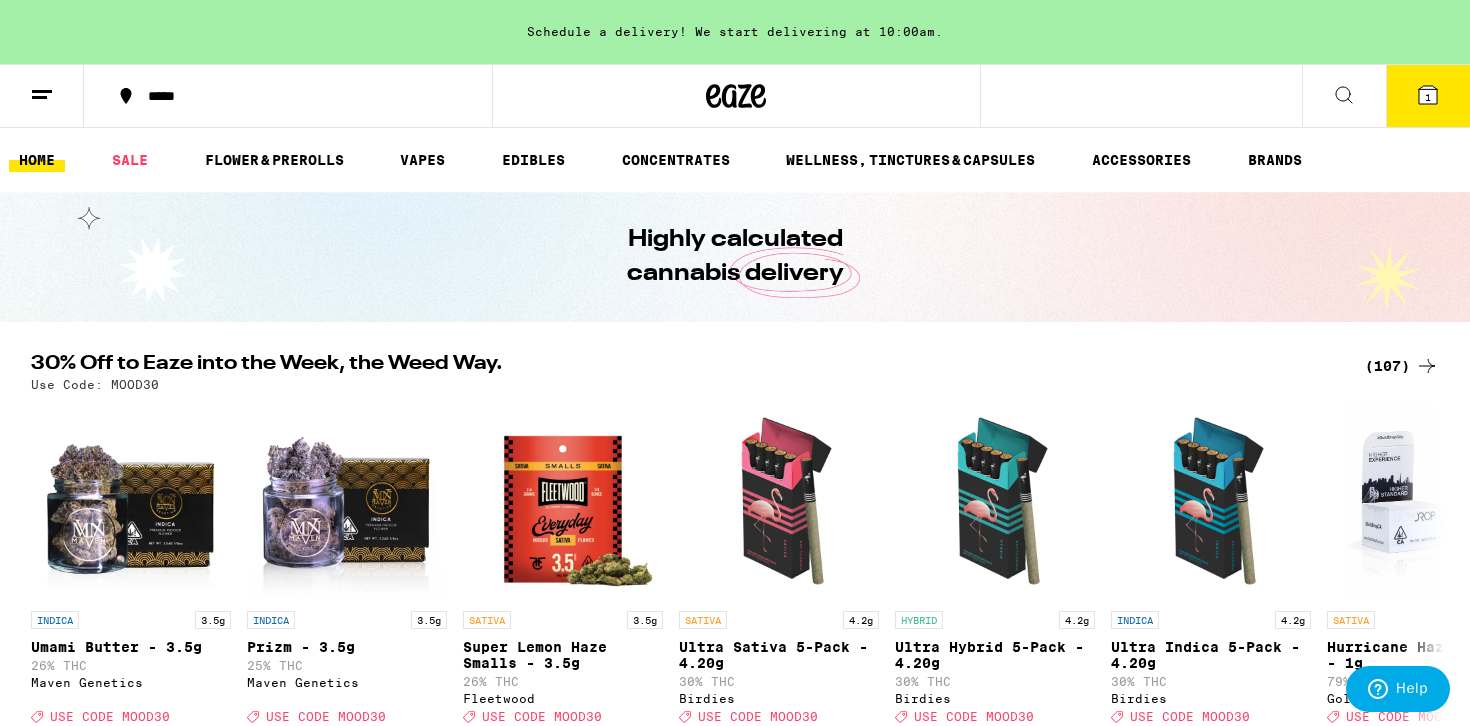 click on "1" at bounding box center [1428, 97] 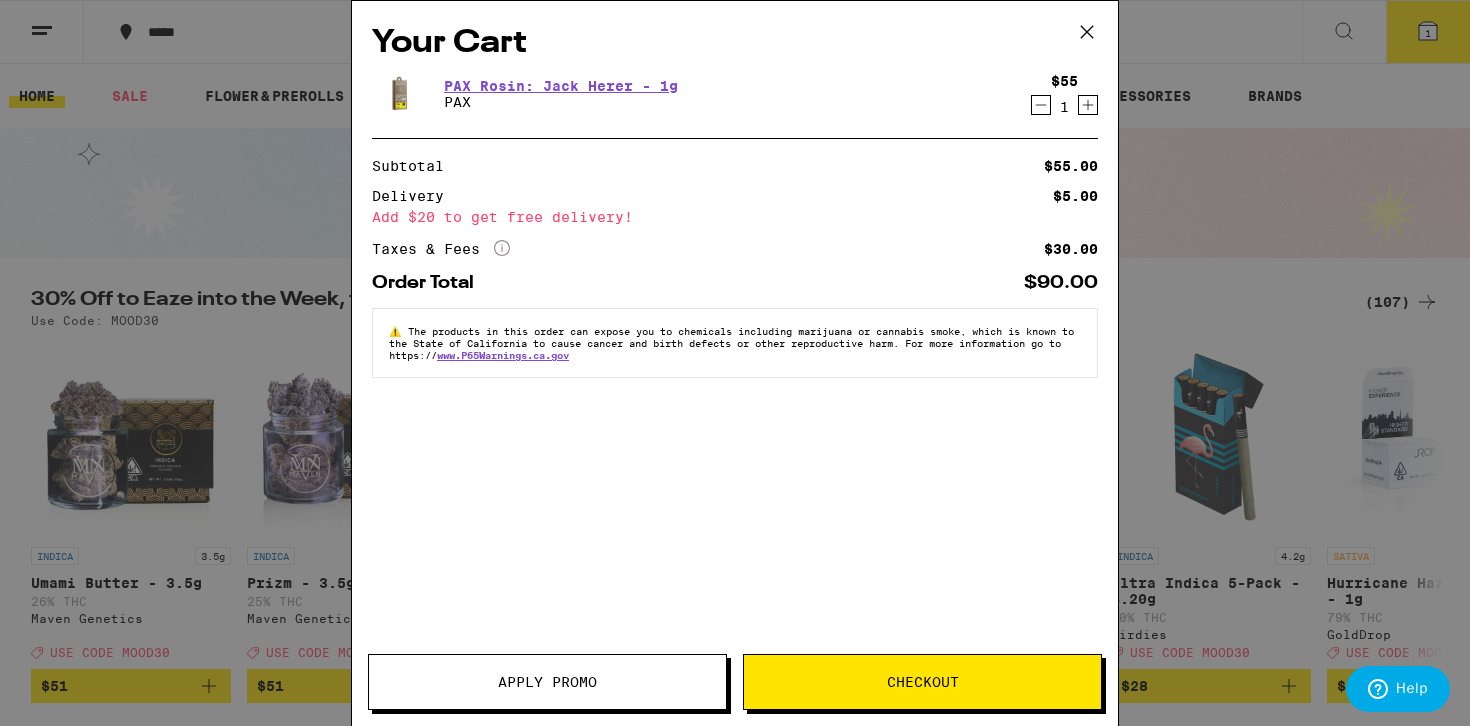 click 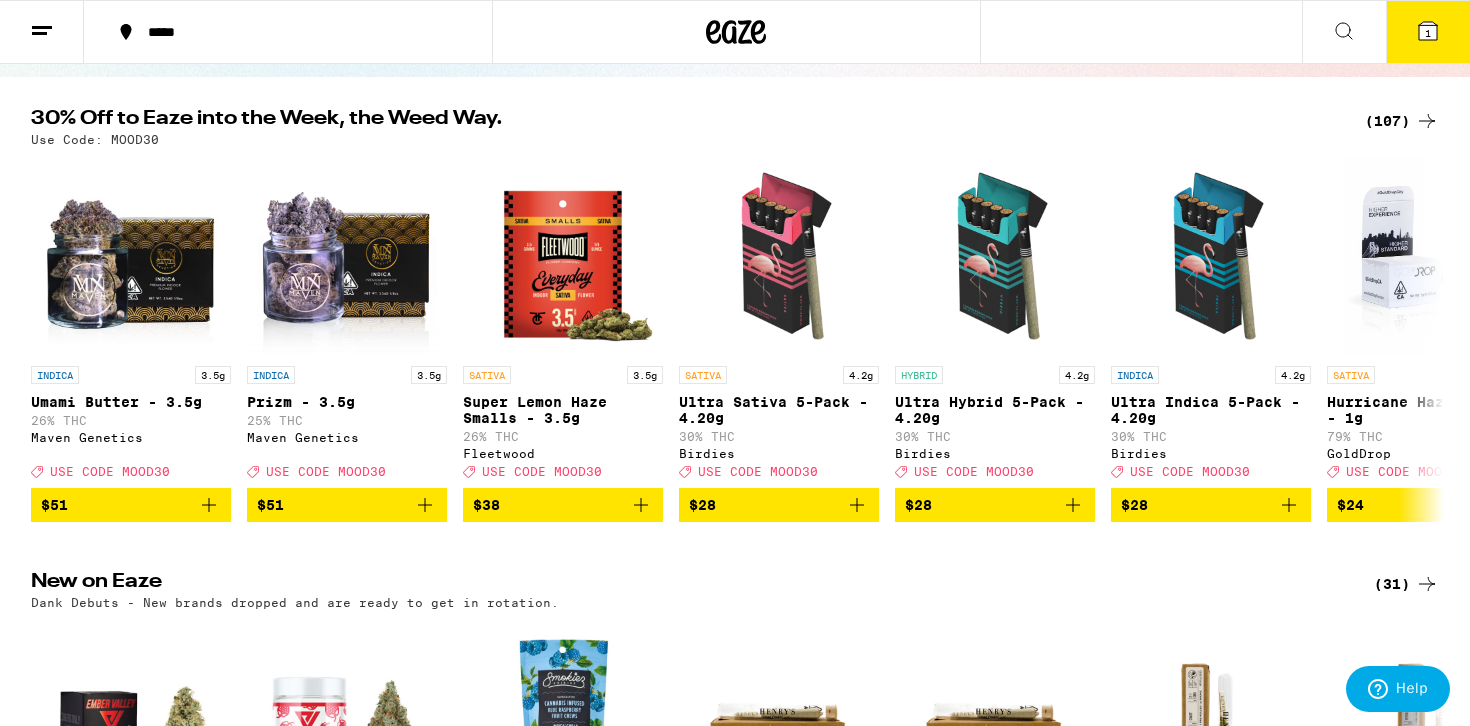 scroll, scrollTop: 571, scrollLeft: 0, axis: vertical 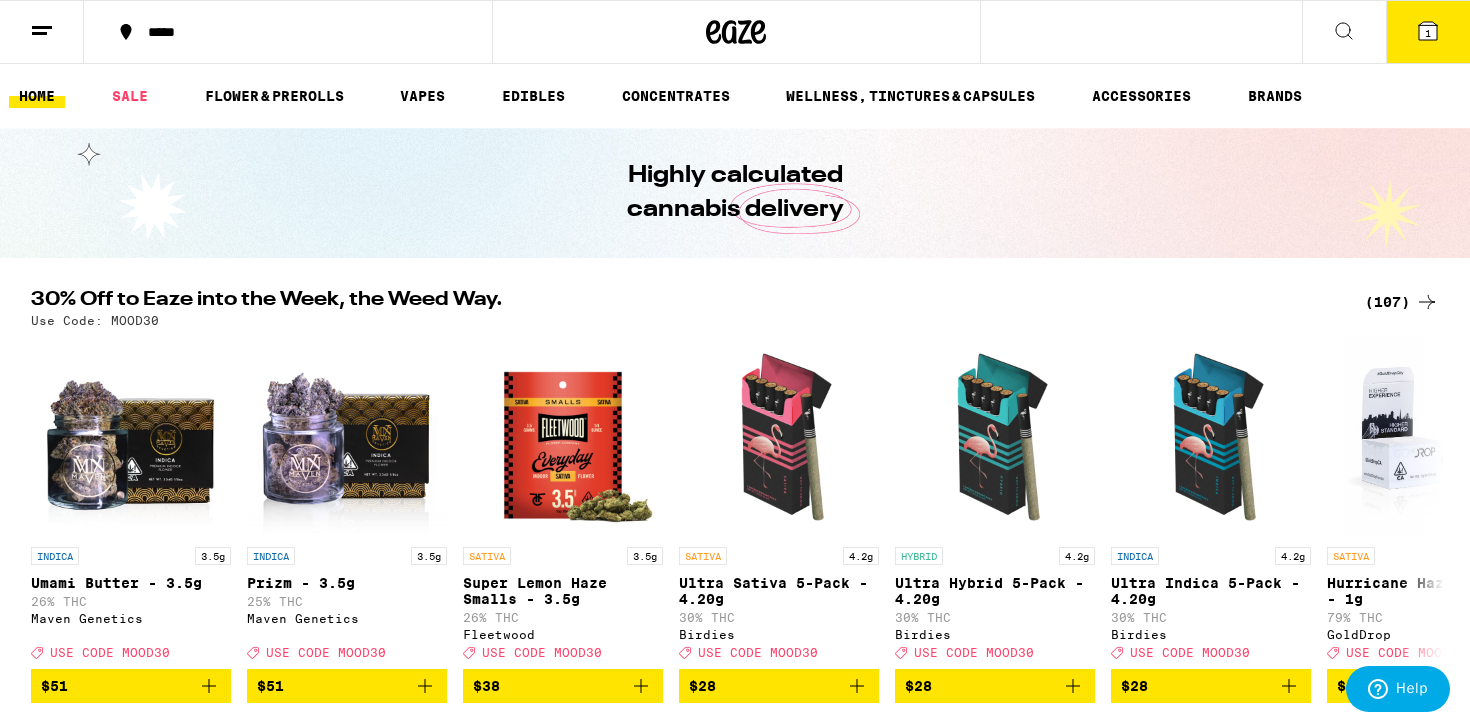 click on "1" at bounding box center [1428, 33] 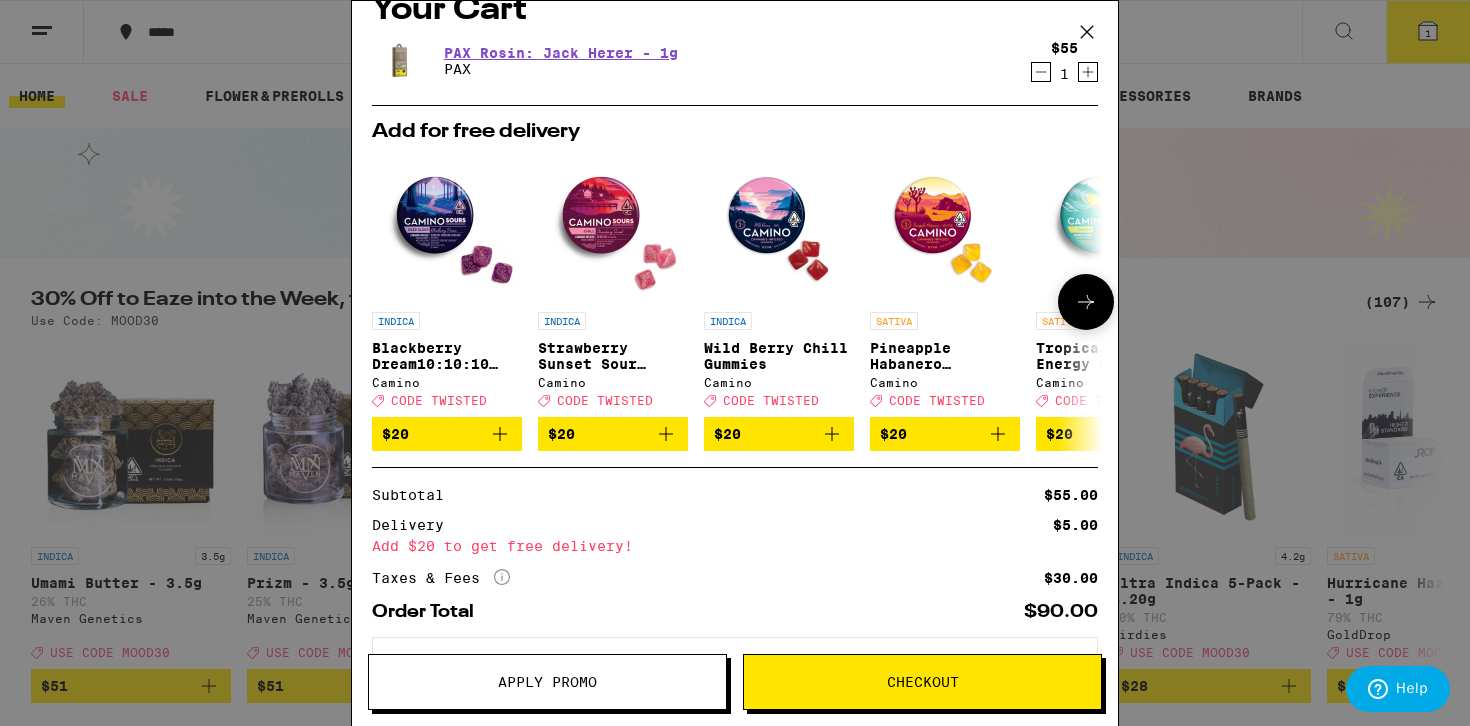 scroll, scrollTop: 124, scrollLeft: 0, axis: vertical 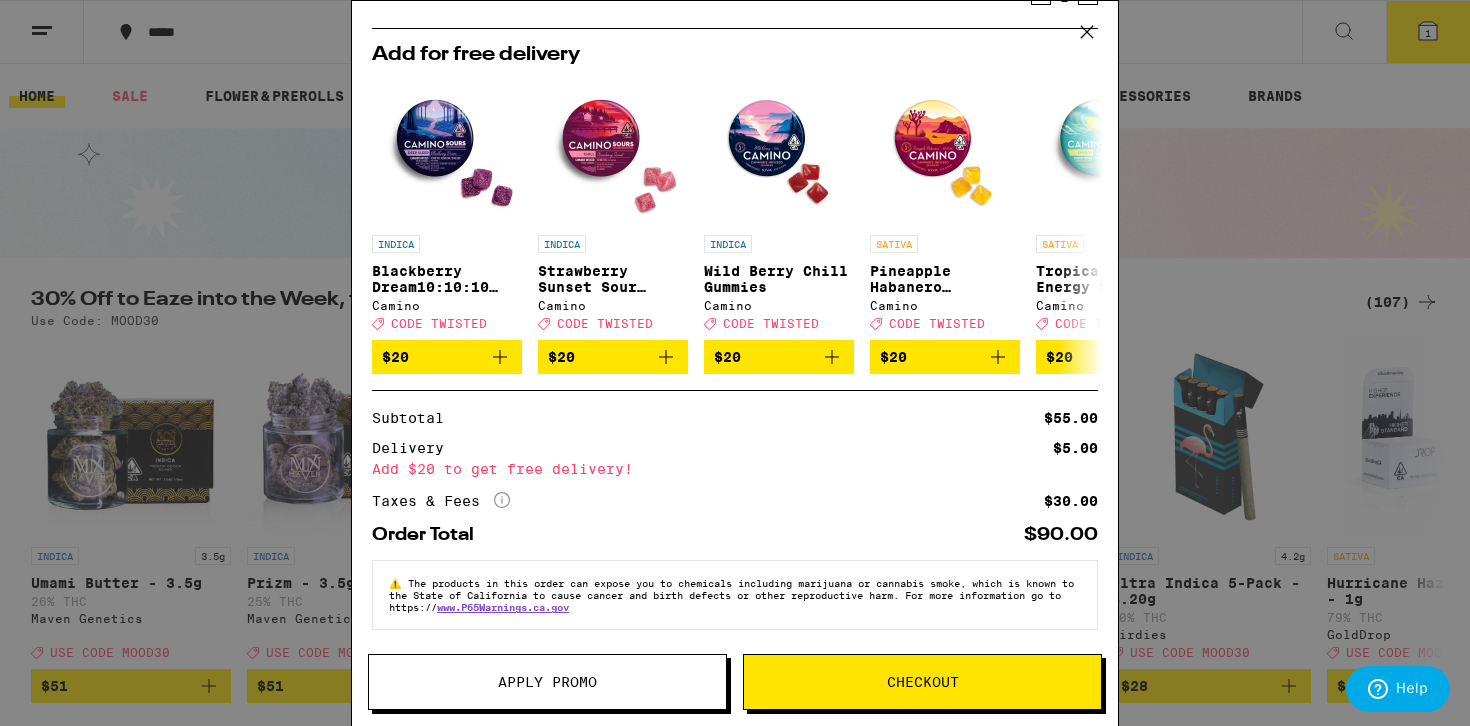 click 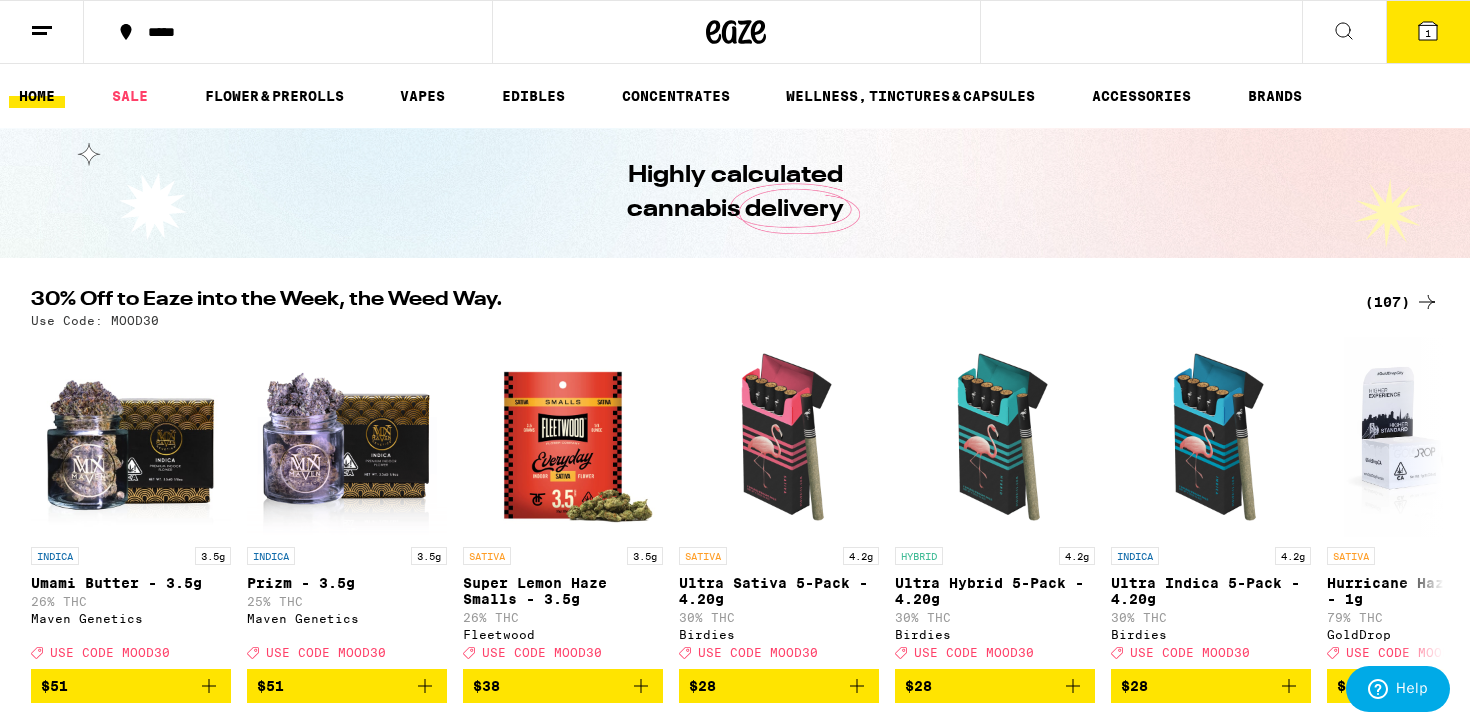 scroll, scrollTop: 38, scrollLeft: 0, axis: vertical 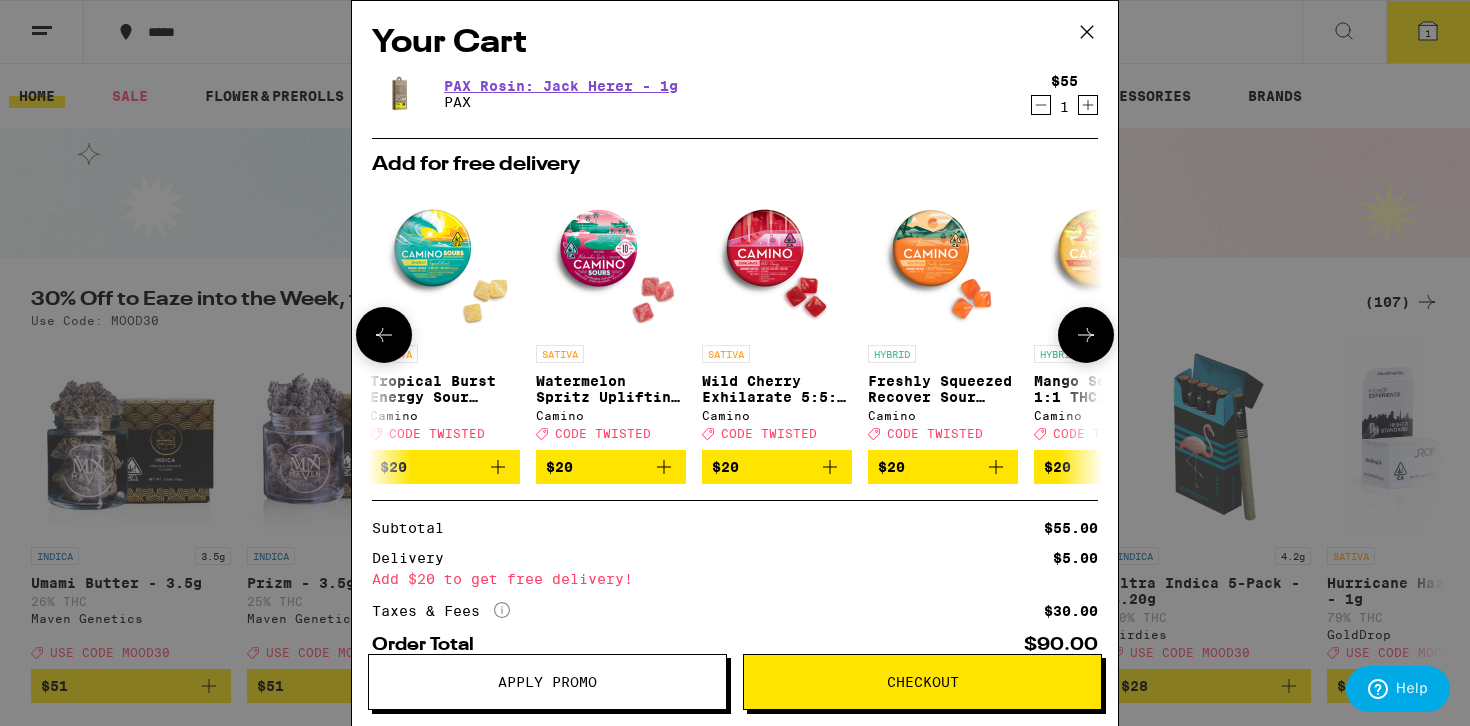 click 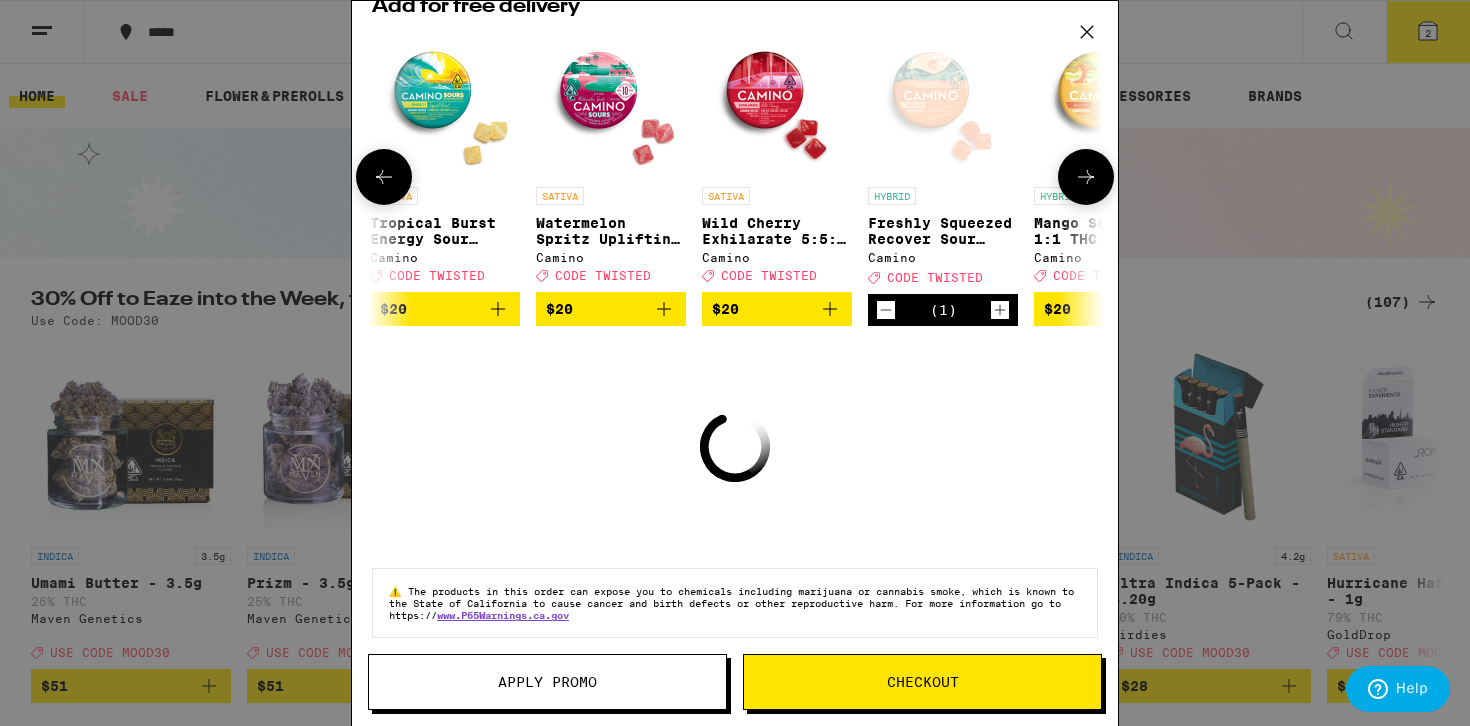scroll, scrollTop: 197, scrollLeft: 0, axis: vertical 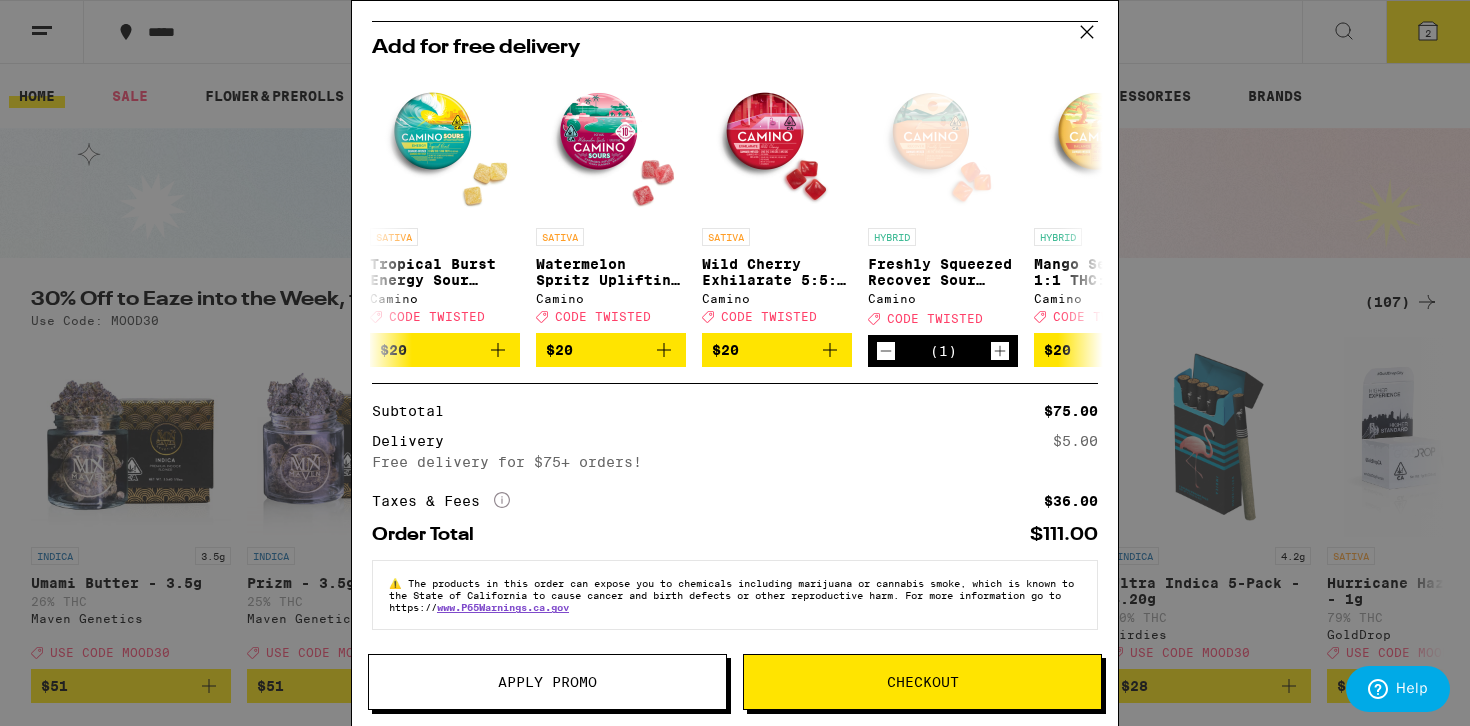click on "Apply Promo" at bounding box center [547, 682] 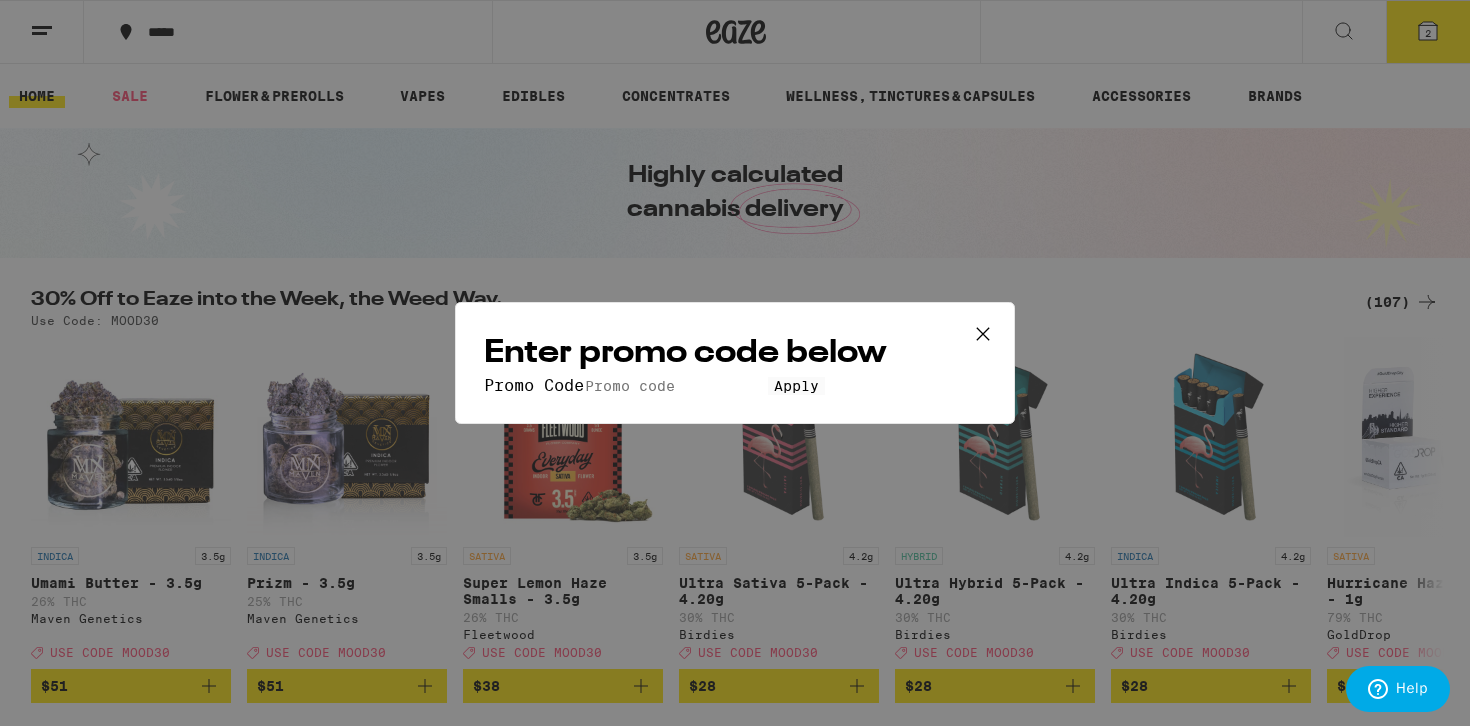 scroll, scrollTop: 0, scrollLeft: 0, axis: both 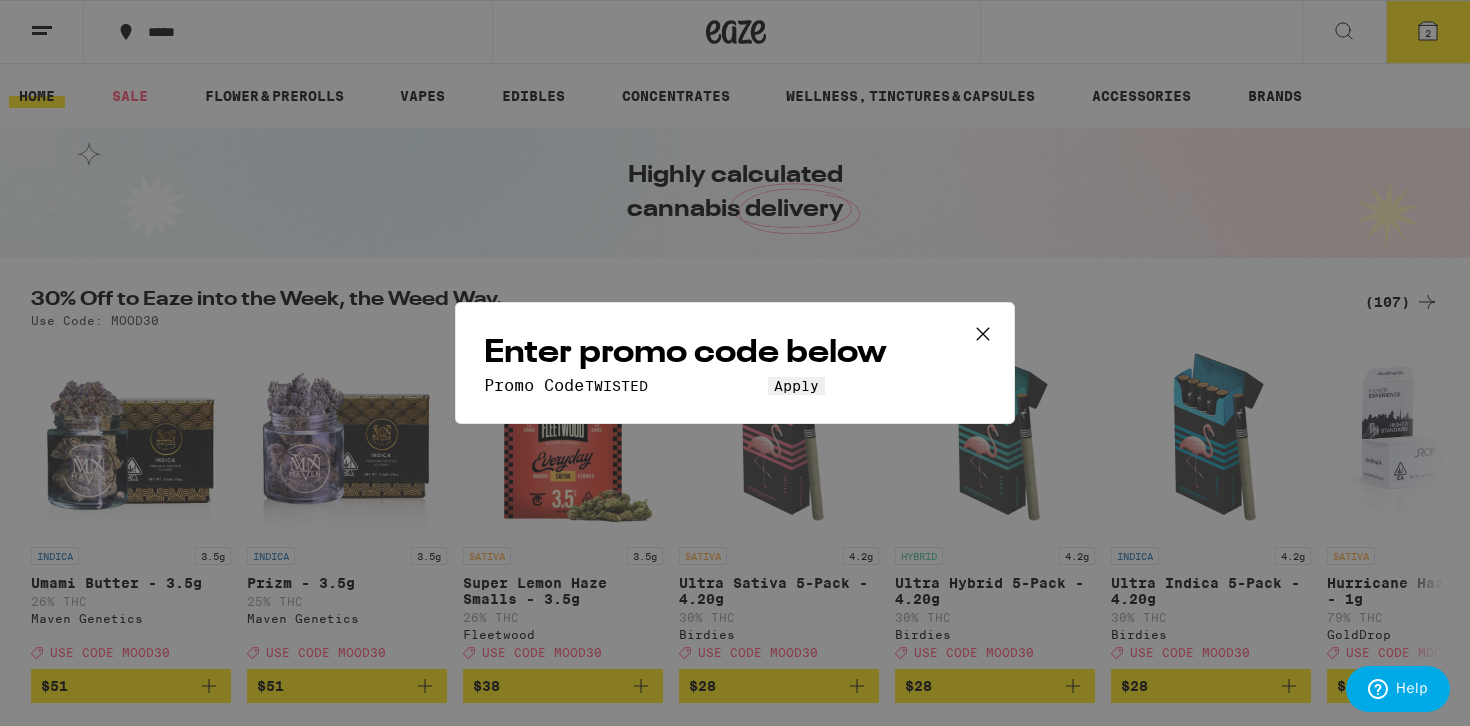 type on "TWISTED" 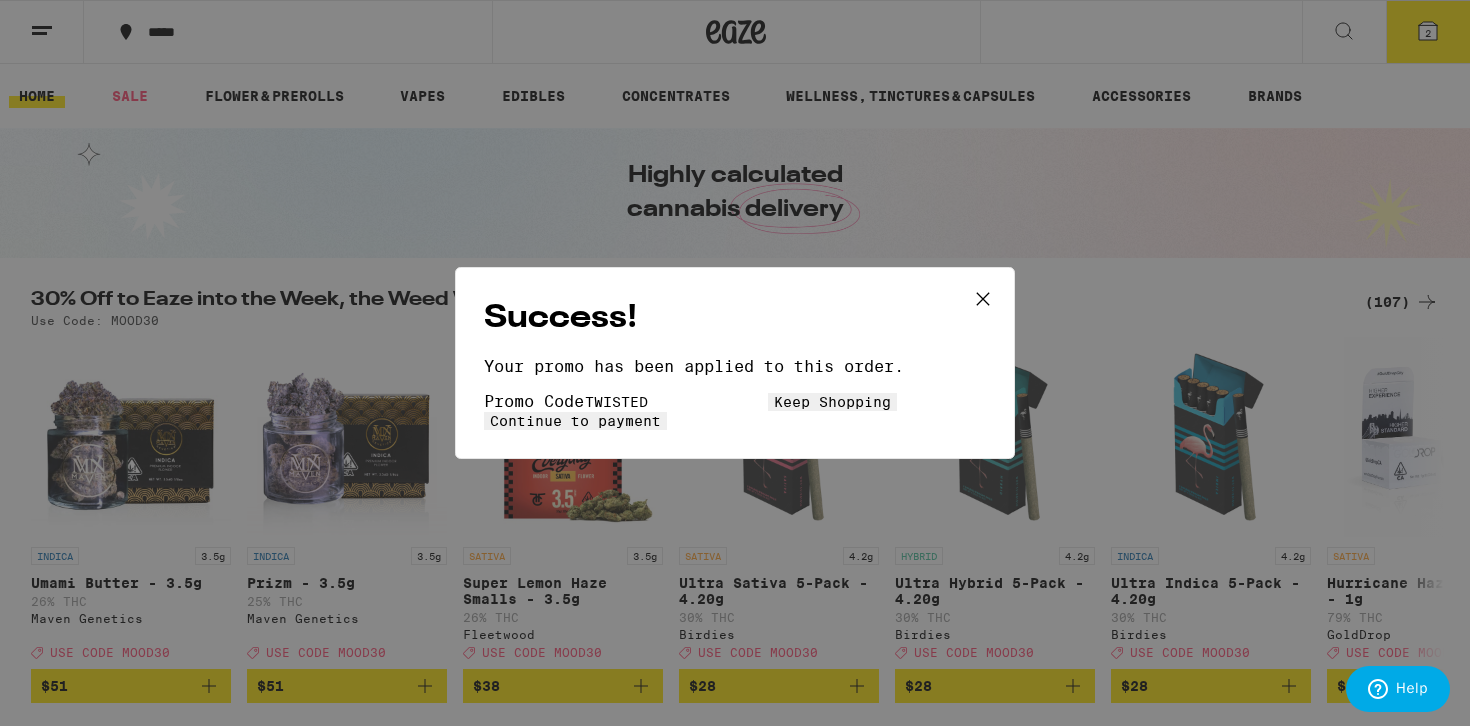 click on "Keep Shopping" at bounding box center [832, 402] 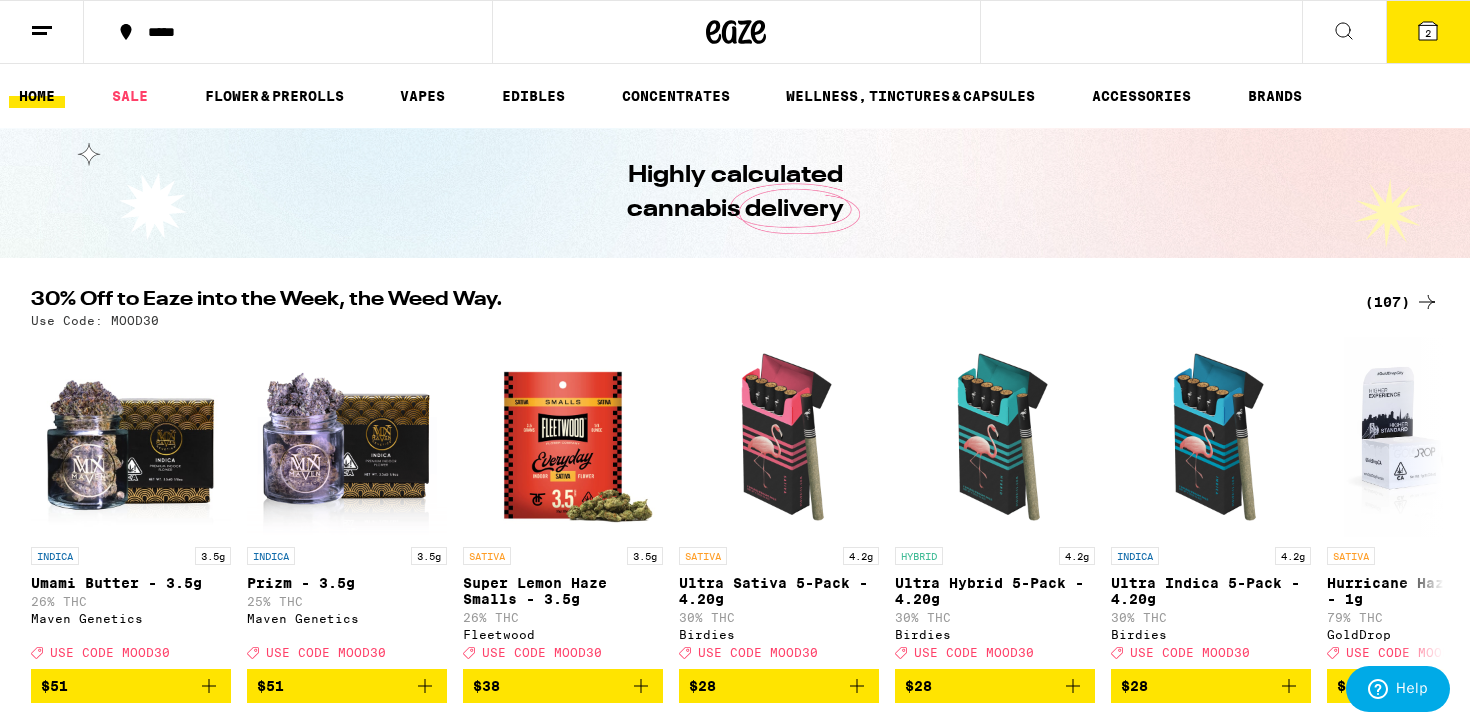 scroll, scrollTop: 0, scrollLeft: 0, axis: both 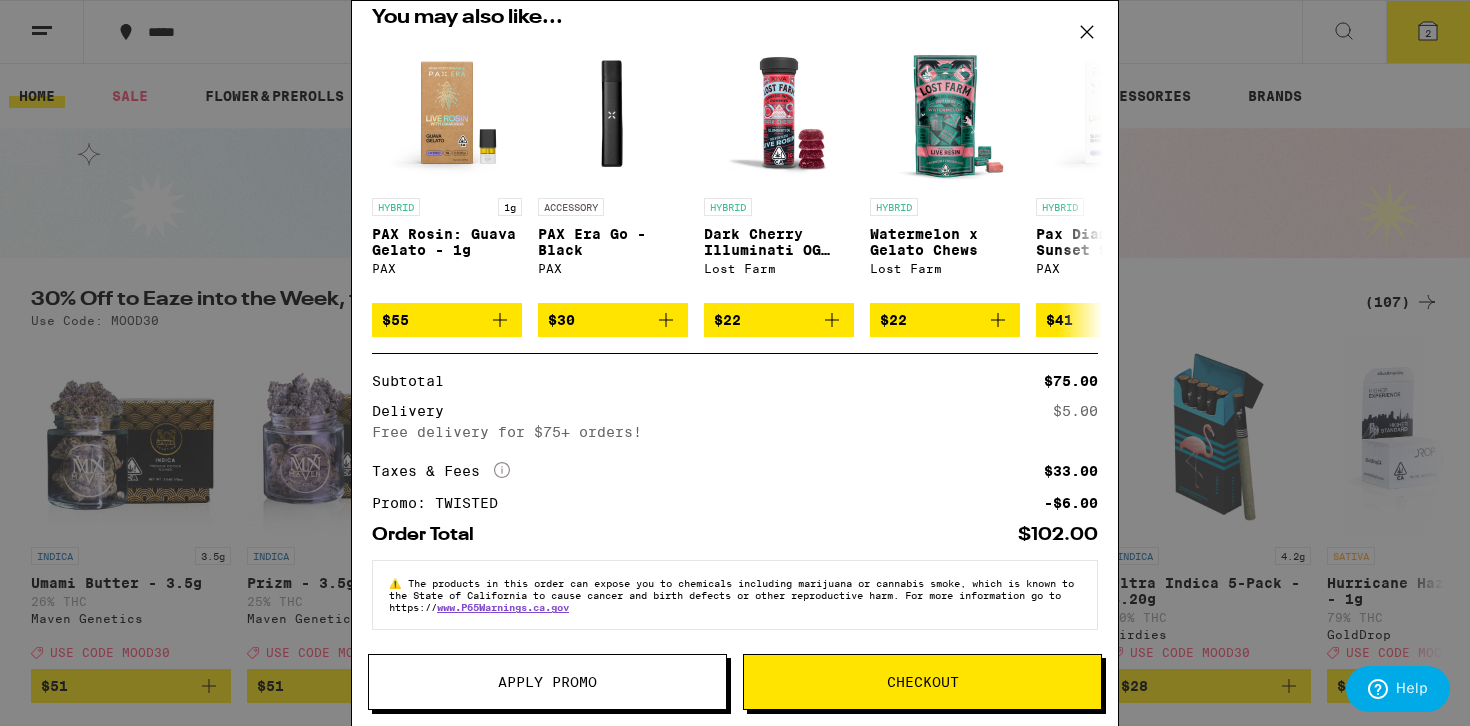click on "Promo: TWISTED" at bounding box center (442, 503) 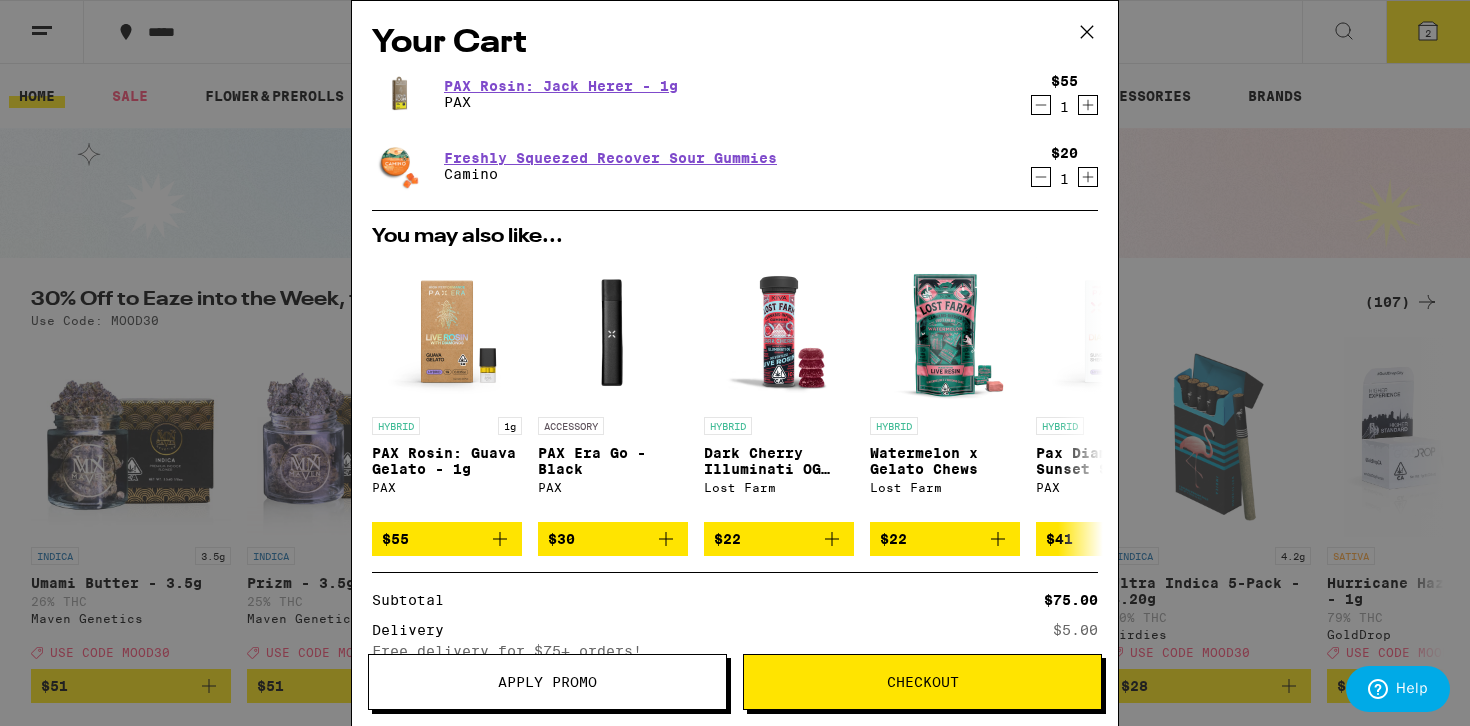 click 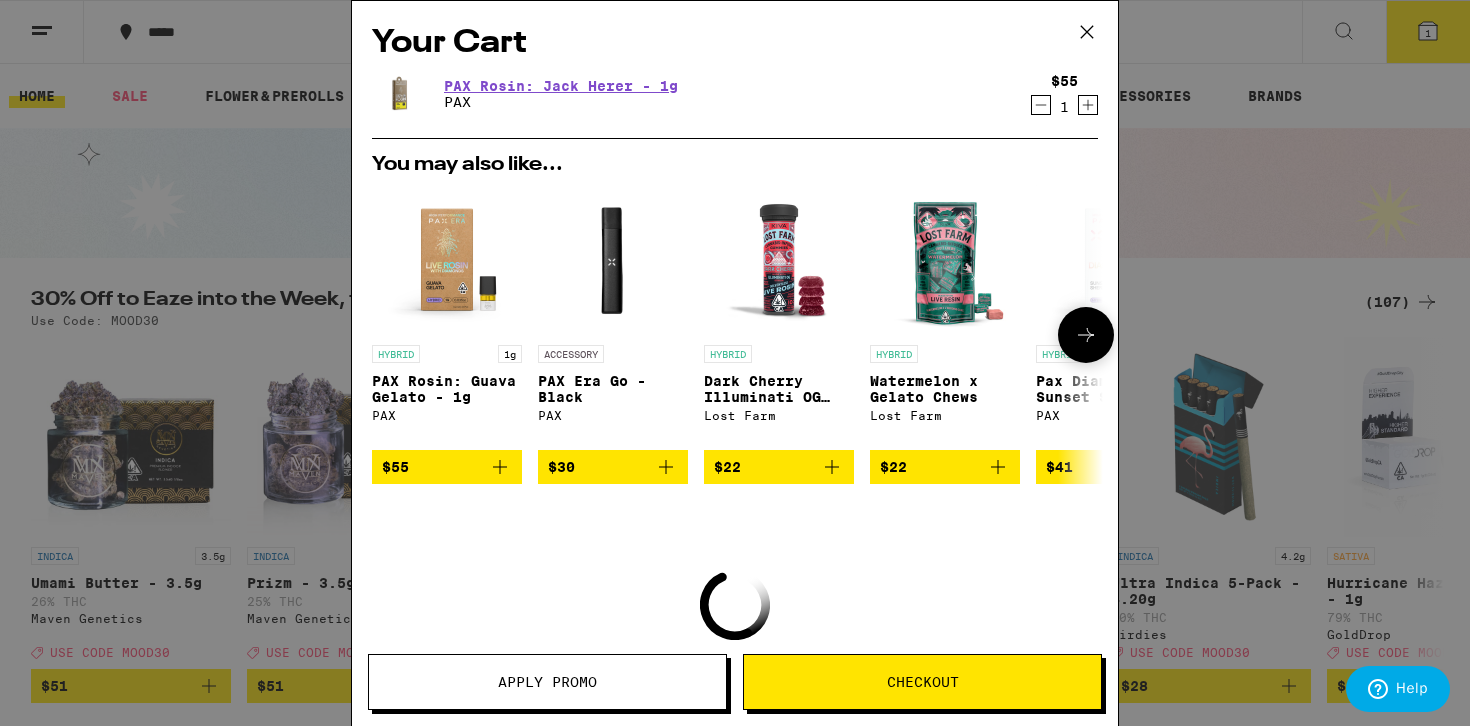 scroll, scrollTop: 180, scrollLeft: 0, axis: vertical 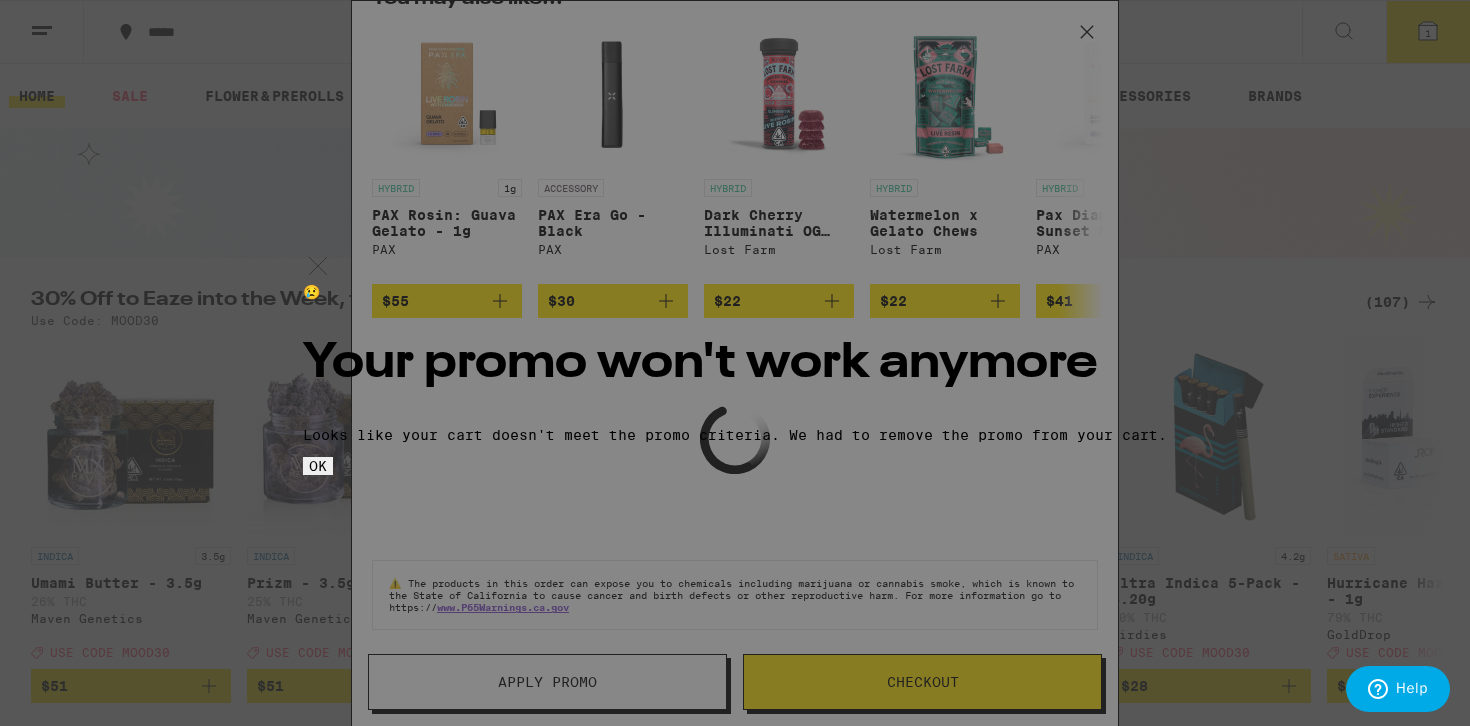 click on "OK" at bounding box center [318, 466] 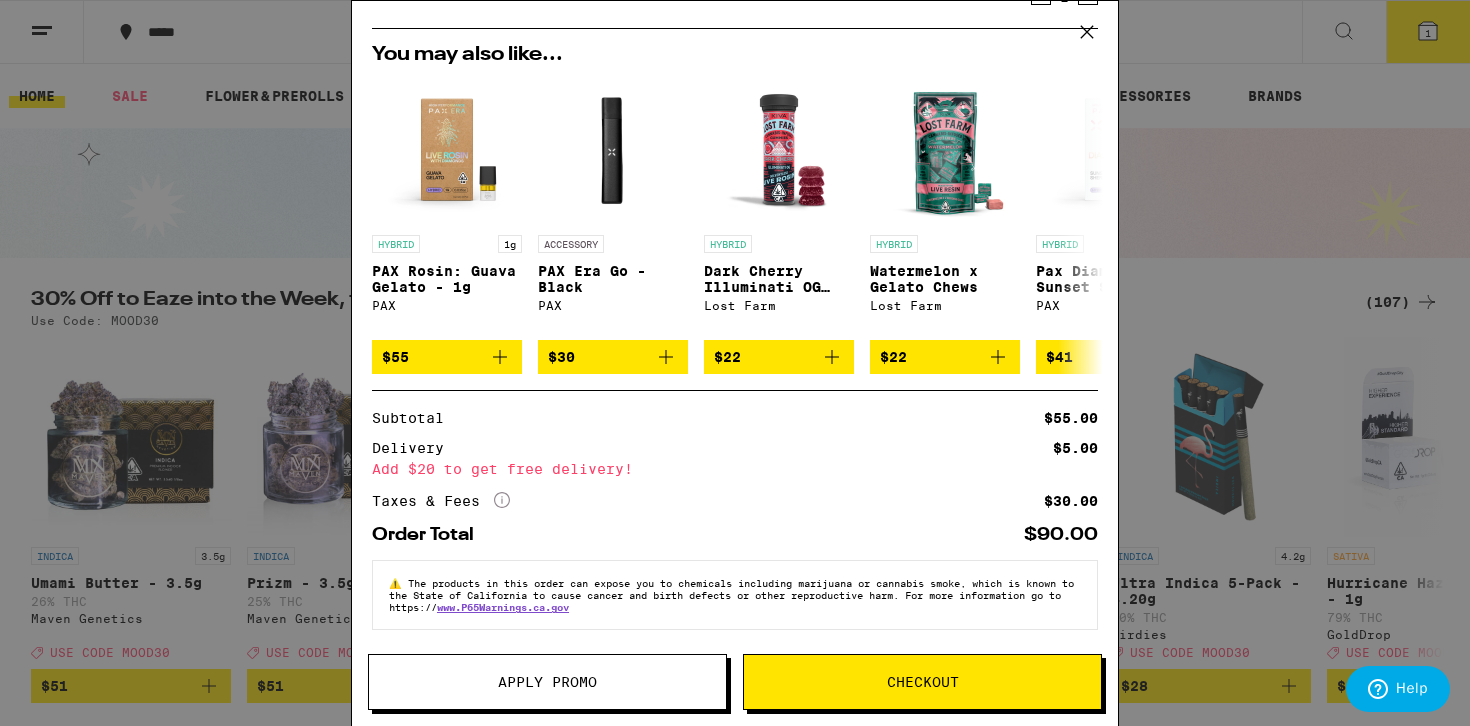 click on "Checkout" at bounding box center (923, 682) 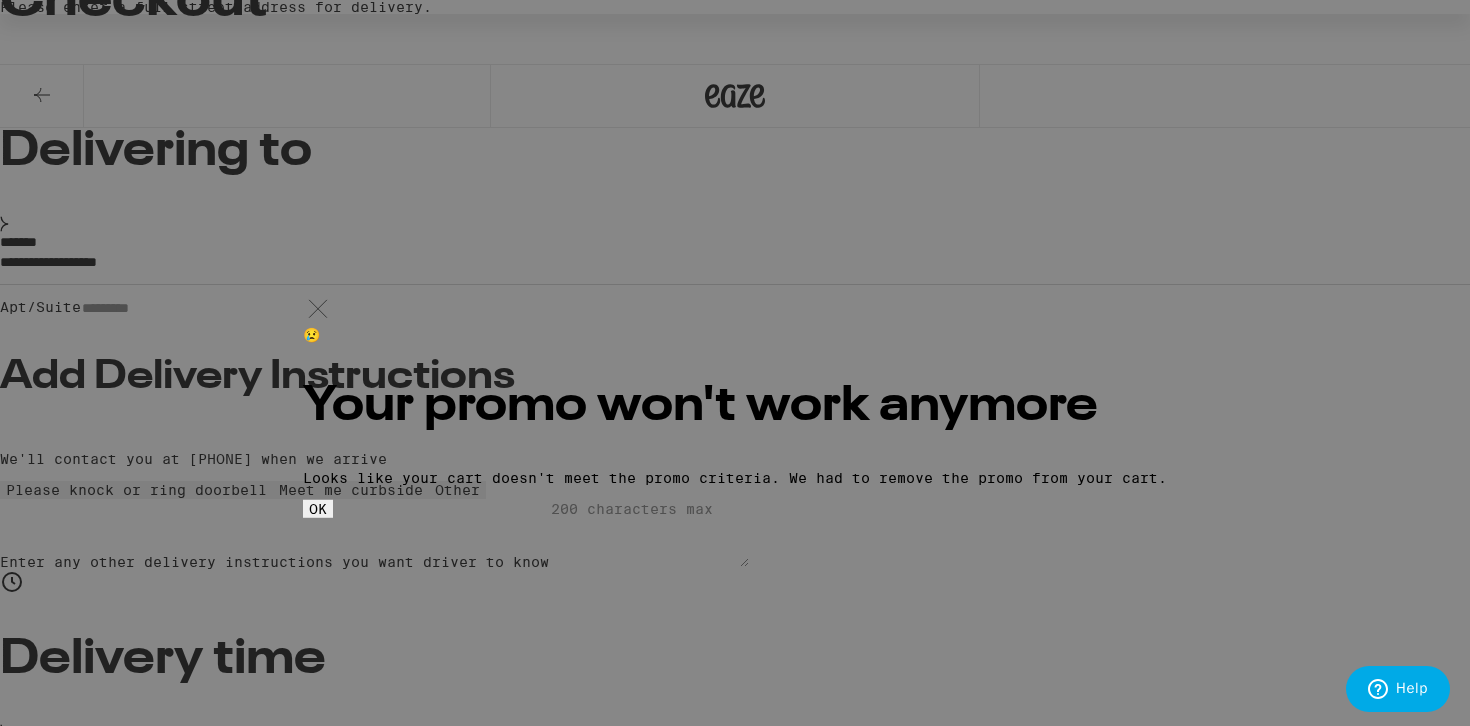 scroll, scrollTop: 156, scrollLeft: 0, axis: vertical 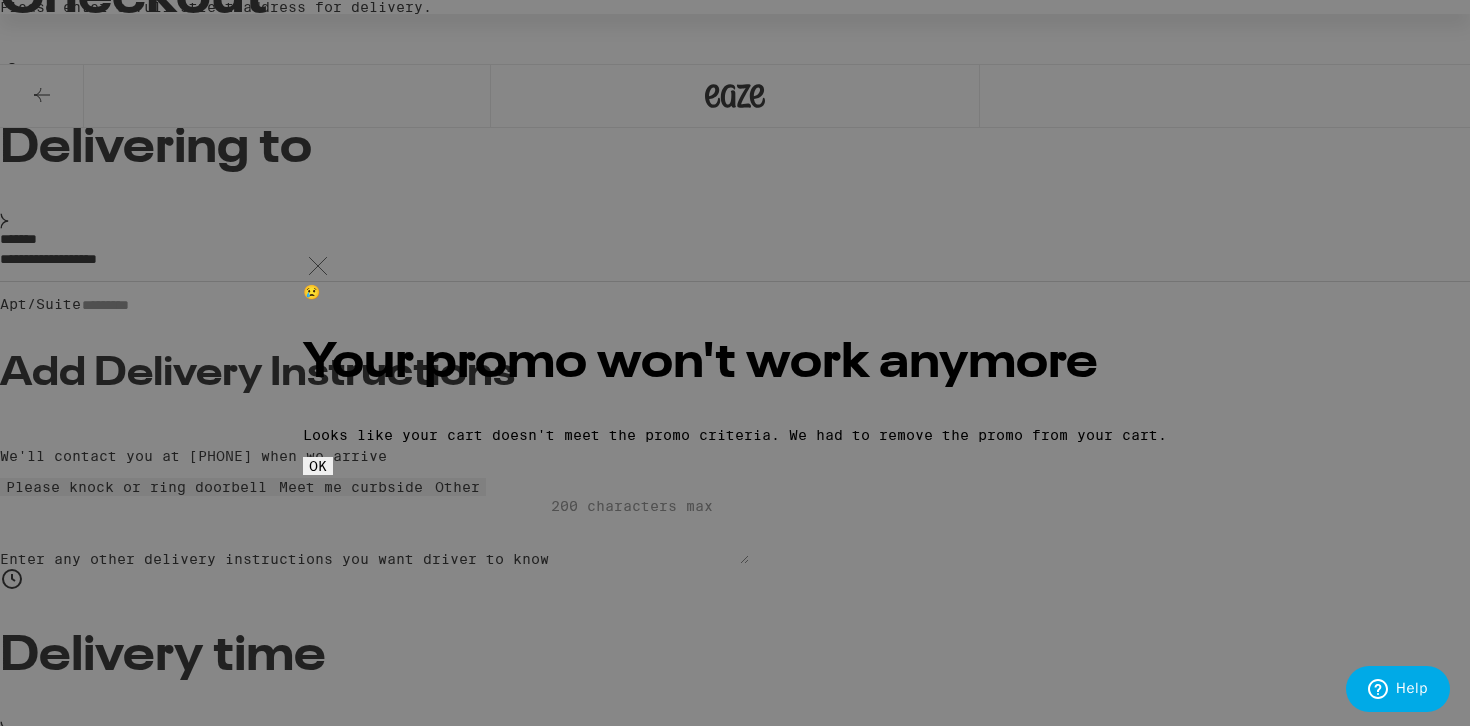 click on "OK" at bounding box center [318, 466] 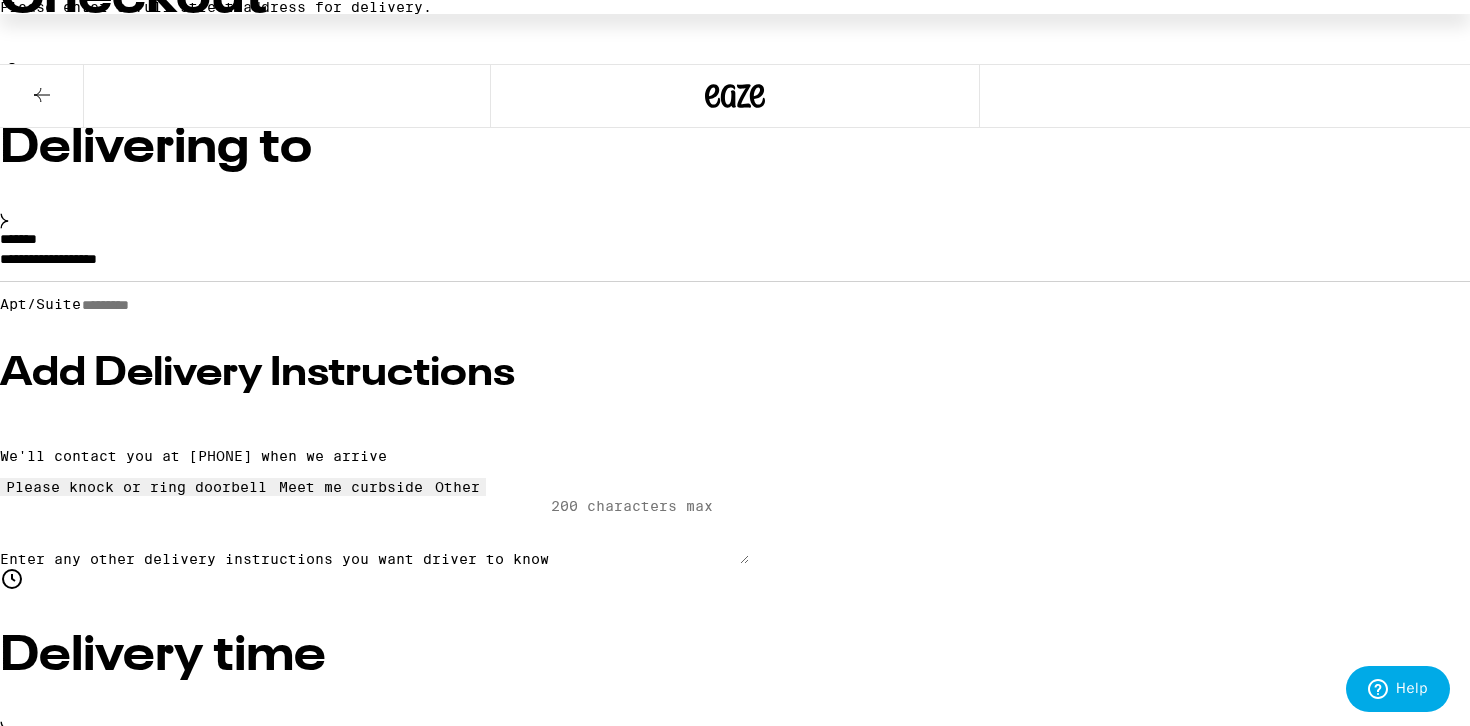 click on "**********" at bounding box center [735, 264] 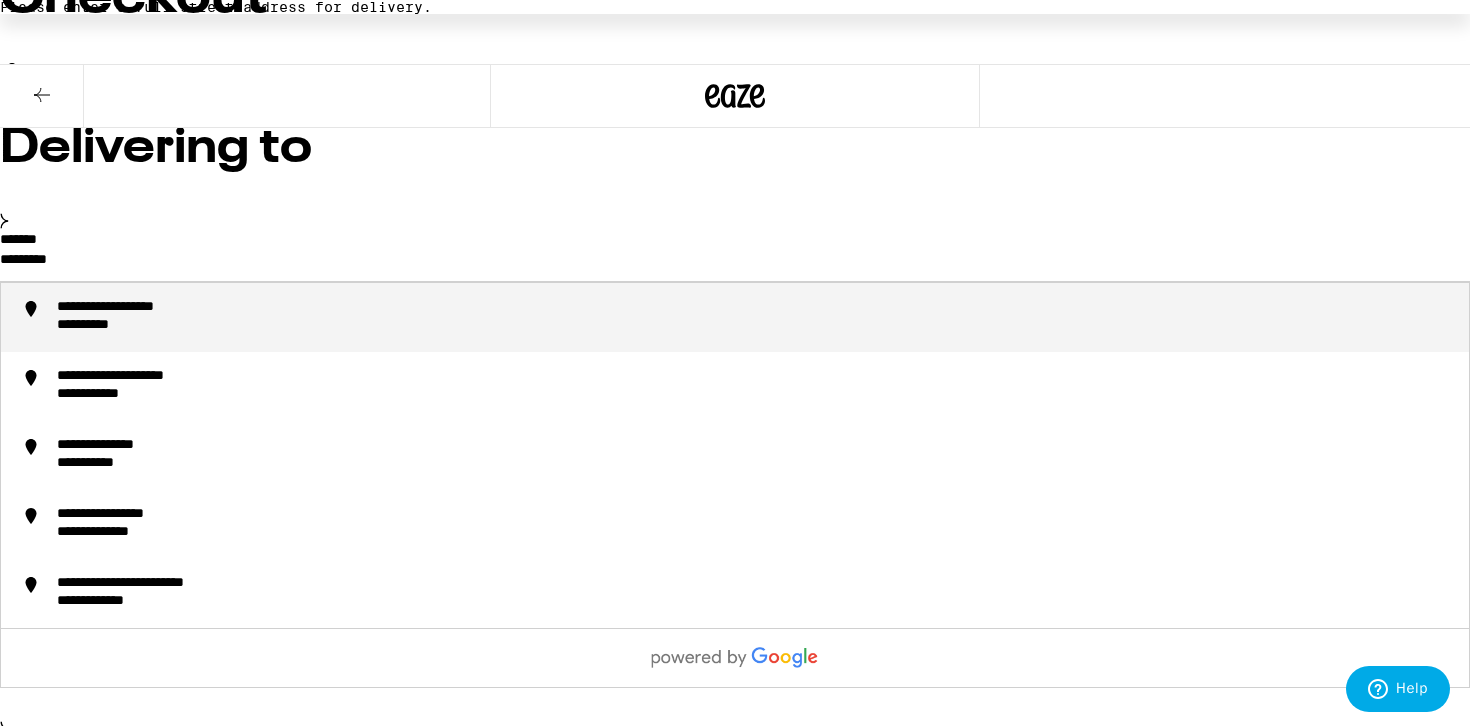 click on "[CREDIT_CARD]" at bounding box center (755, 317) 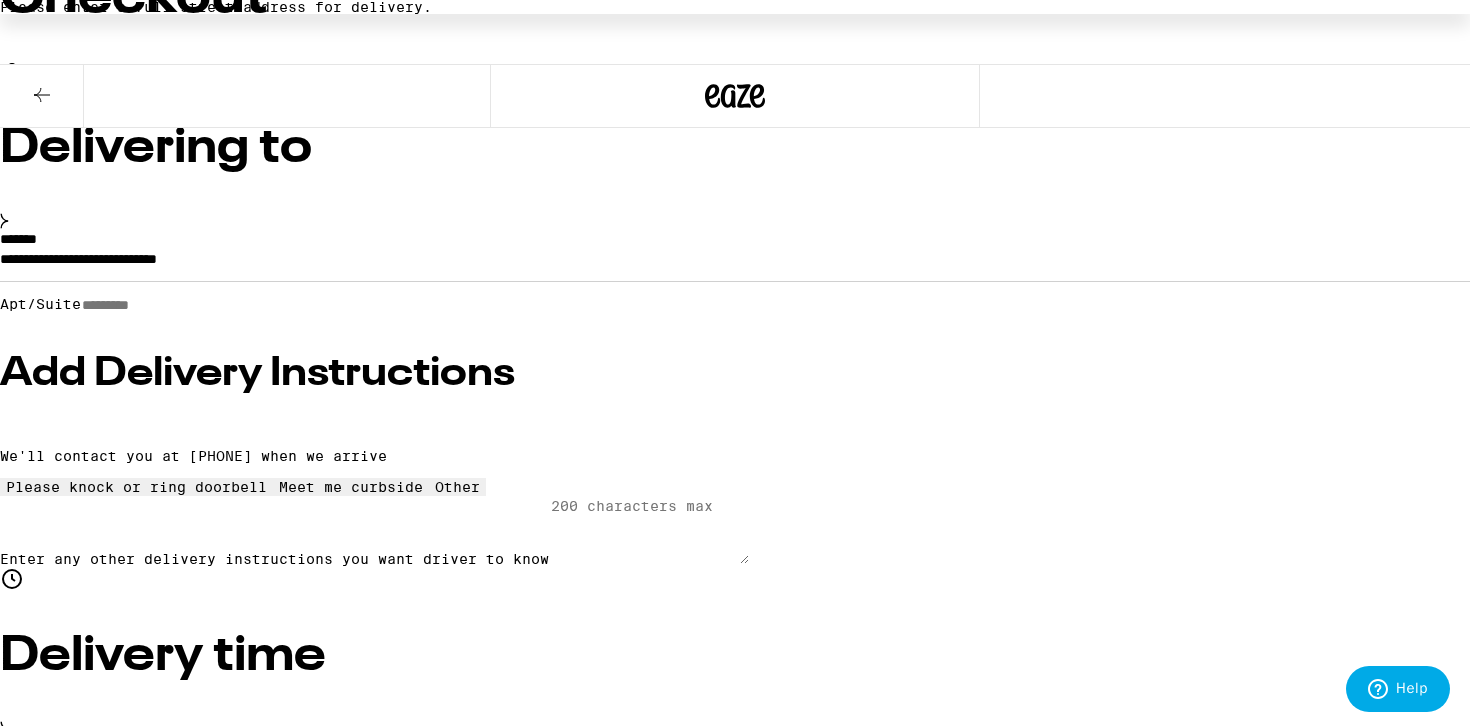 type on "**********" 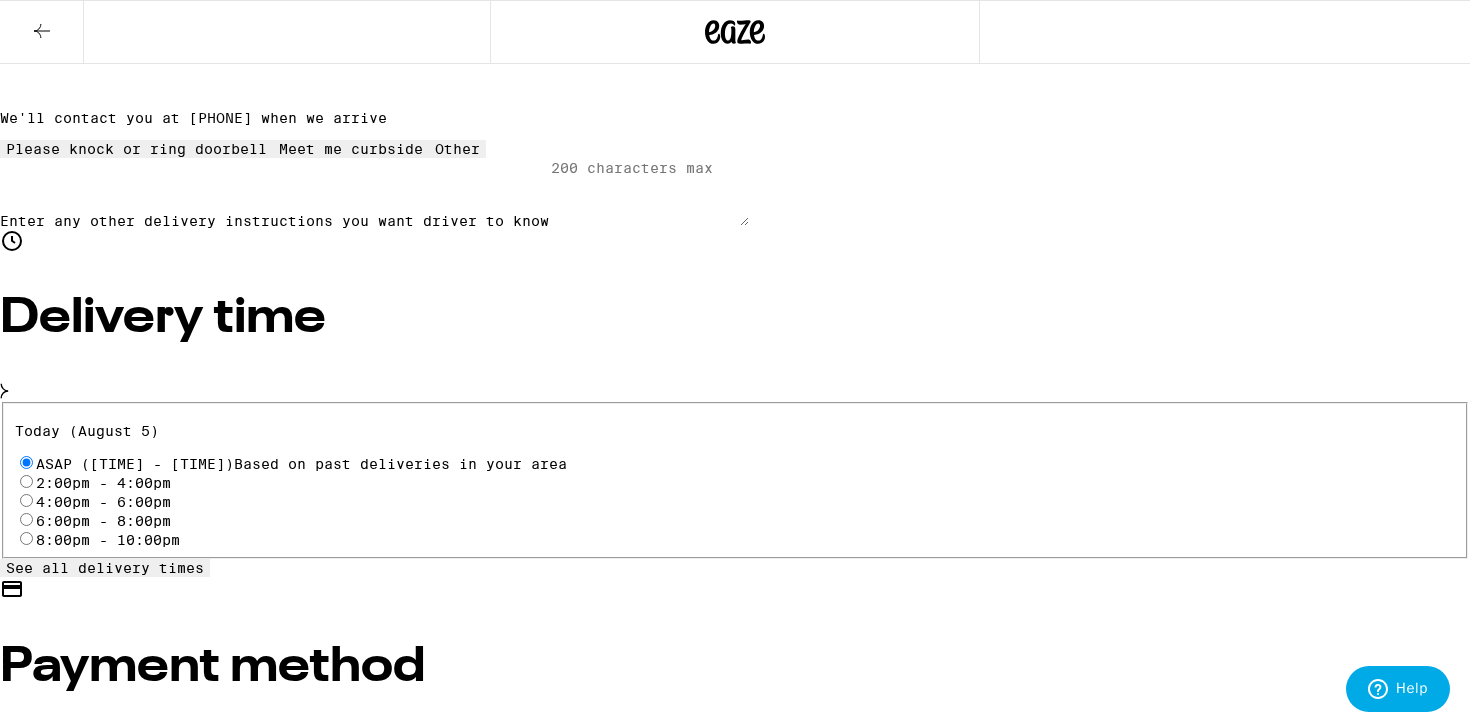 scroll, scrollTop: 454, scrollLeft: 0, axis: vertical 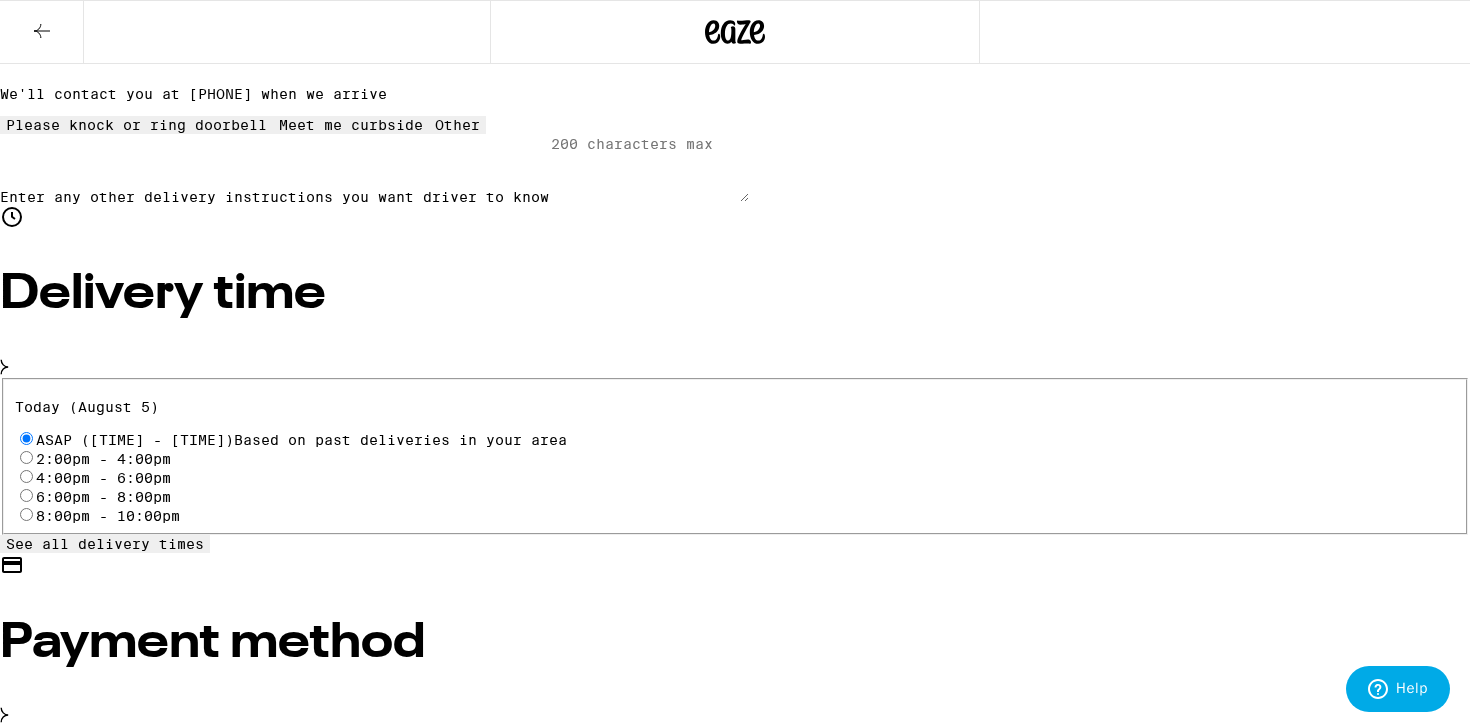 click on "See all delivery times" at bounding box center [105, 544] 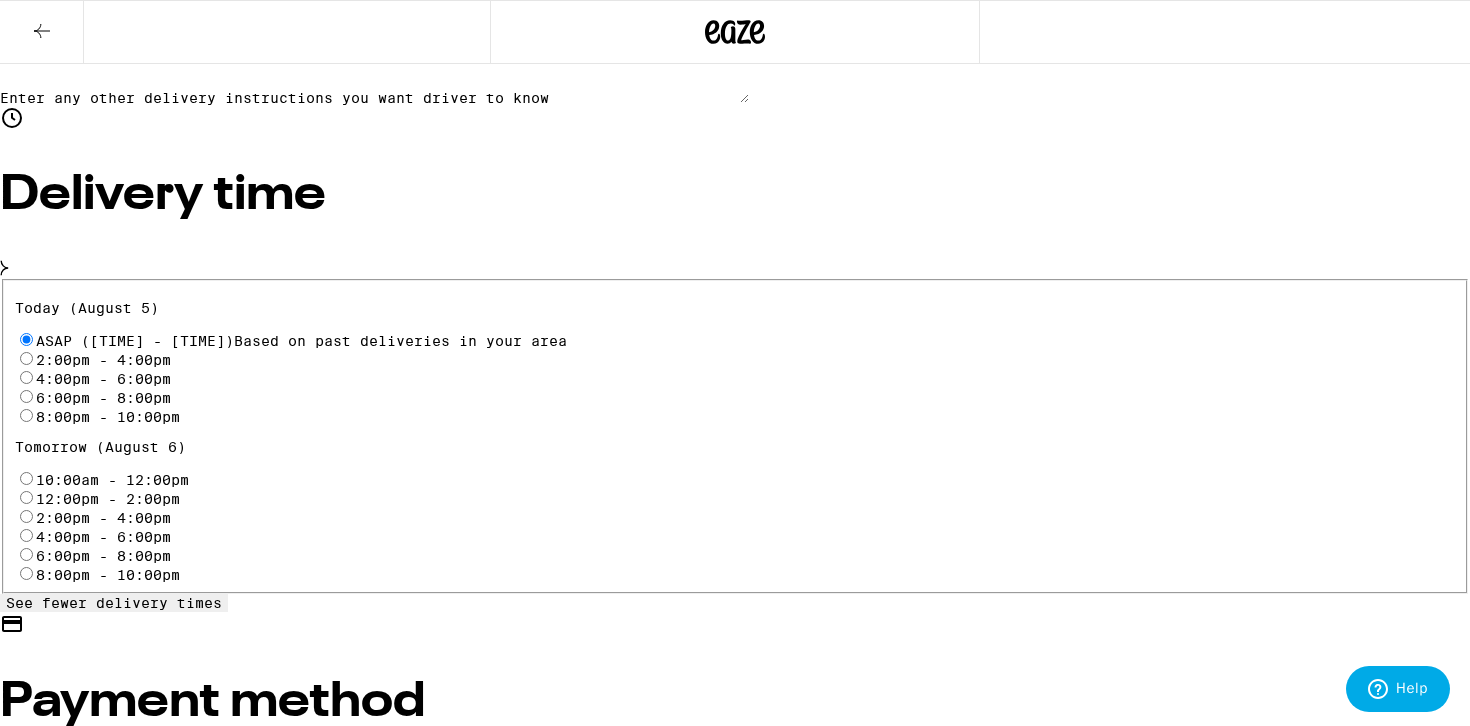 scroll, scrollTop: 558, scrollLeft: 0, axis: vertical 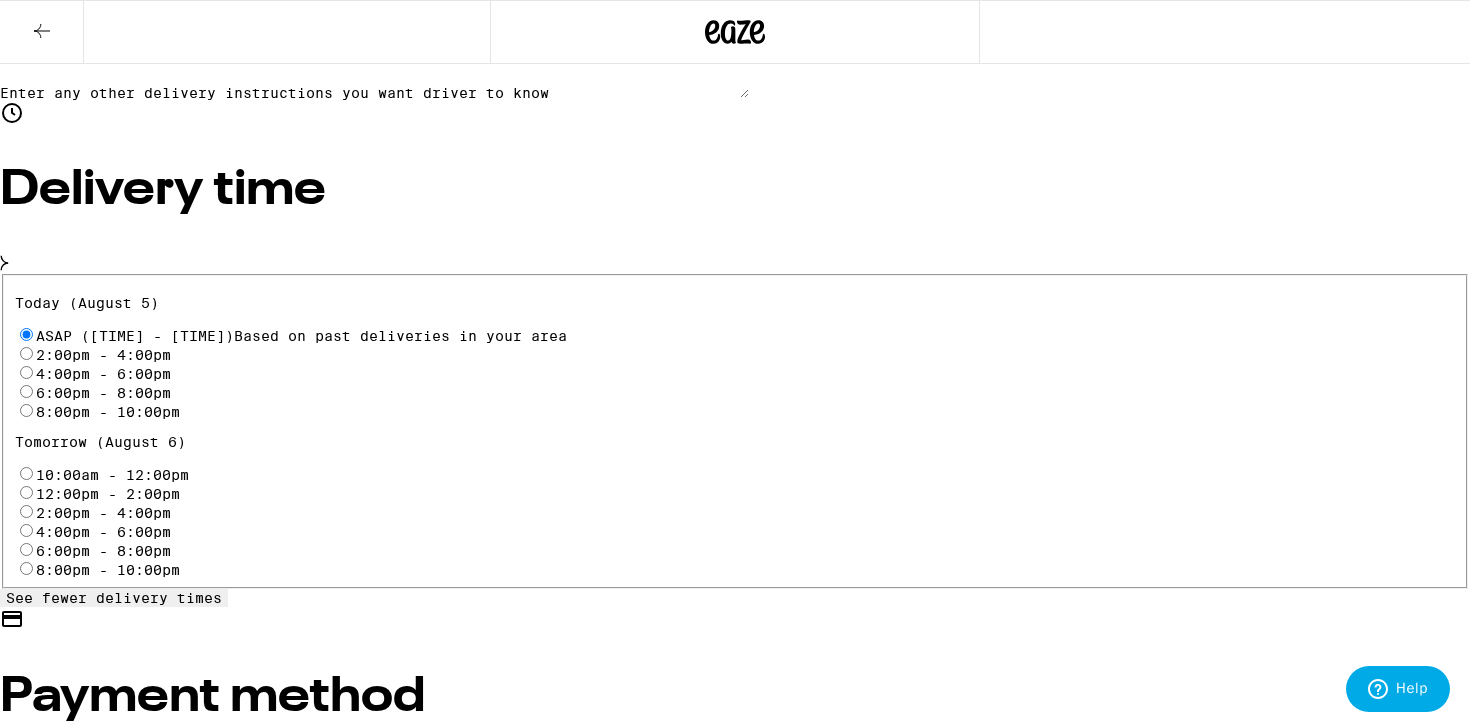 click on "10:00am - 12:00pm" at bounding box center [112, 475] 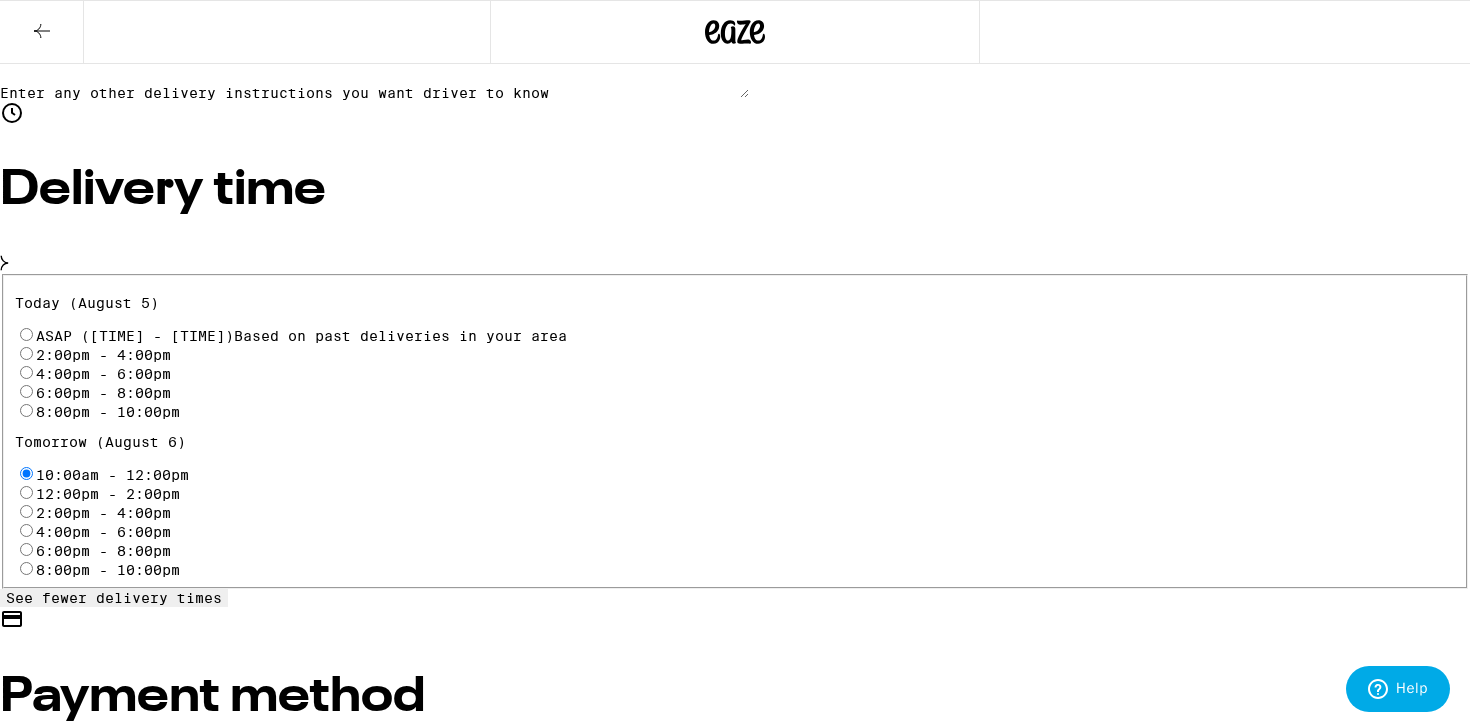 radio on "true" 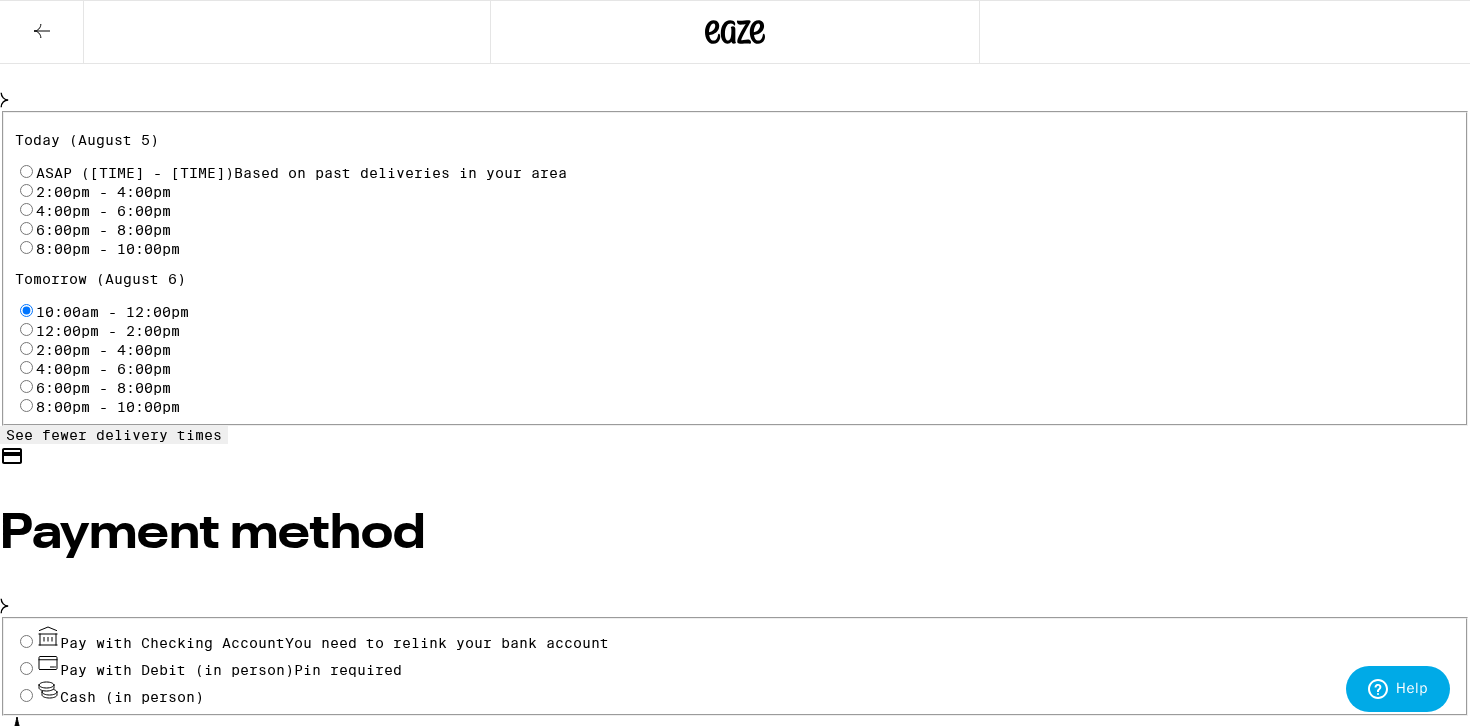 scroll, scrollTop: 812, scrollLeft: 0, axis: vertical 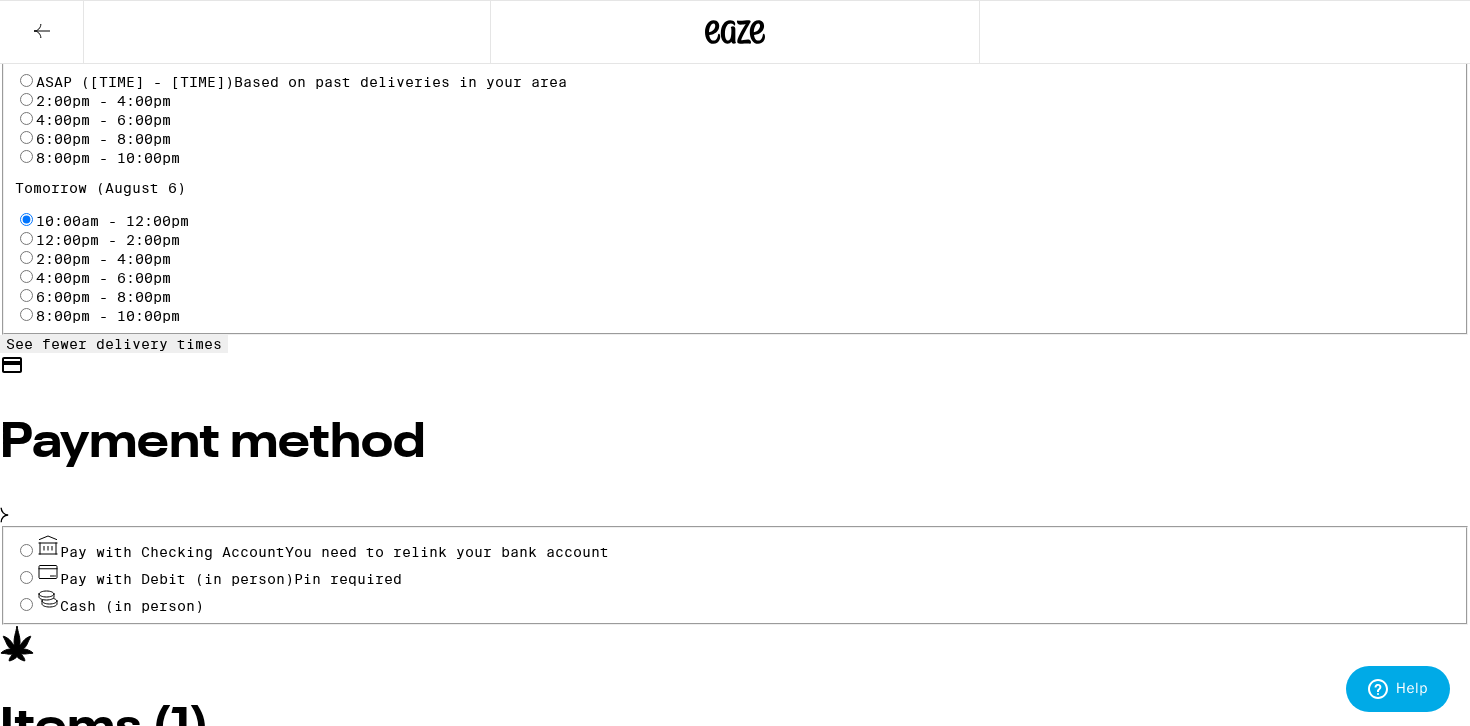 click on "Cash (in person)" at bounding box center [26, 604] 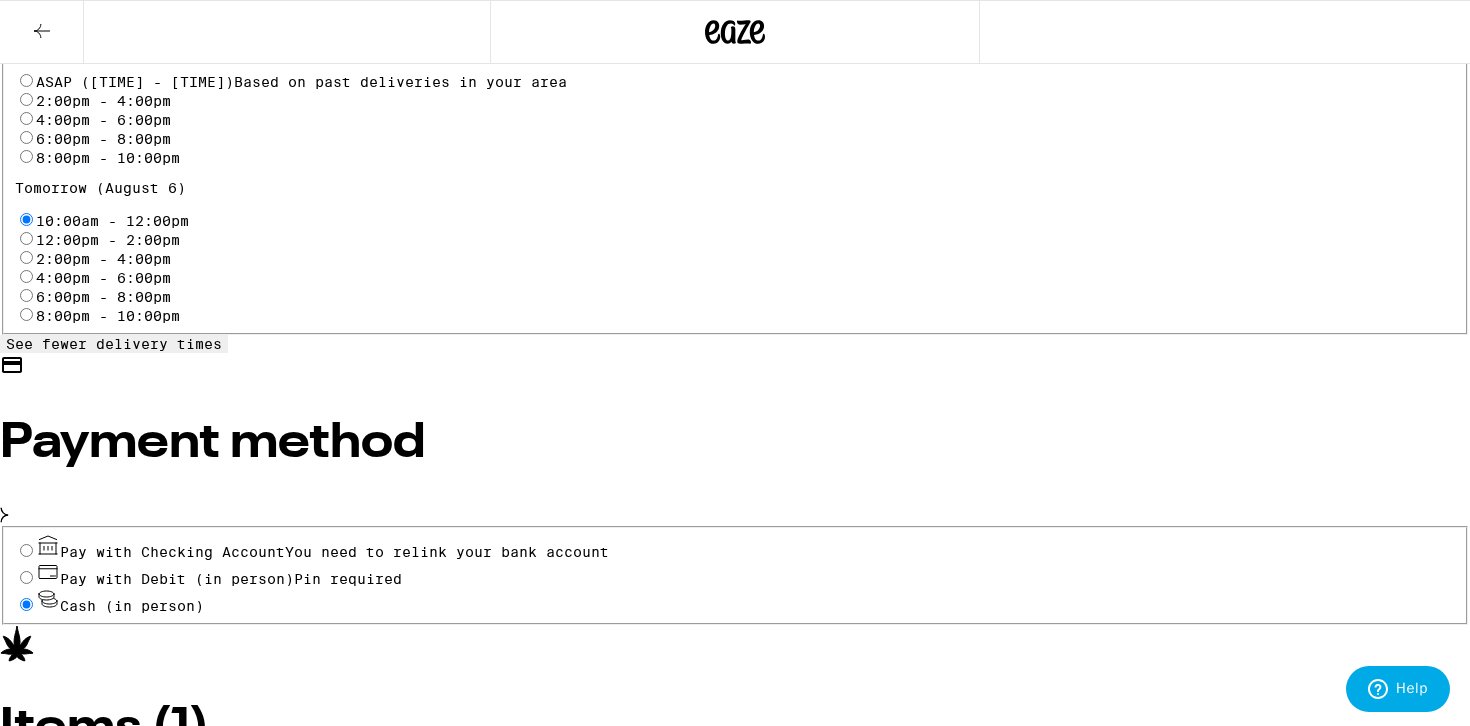 radio on "true" 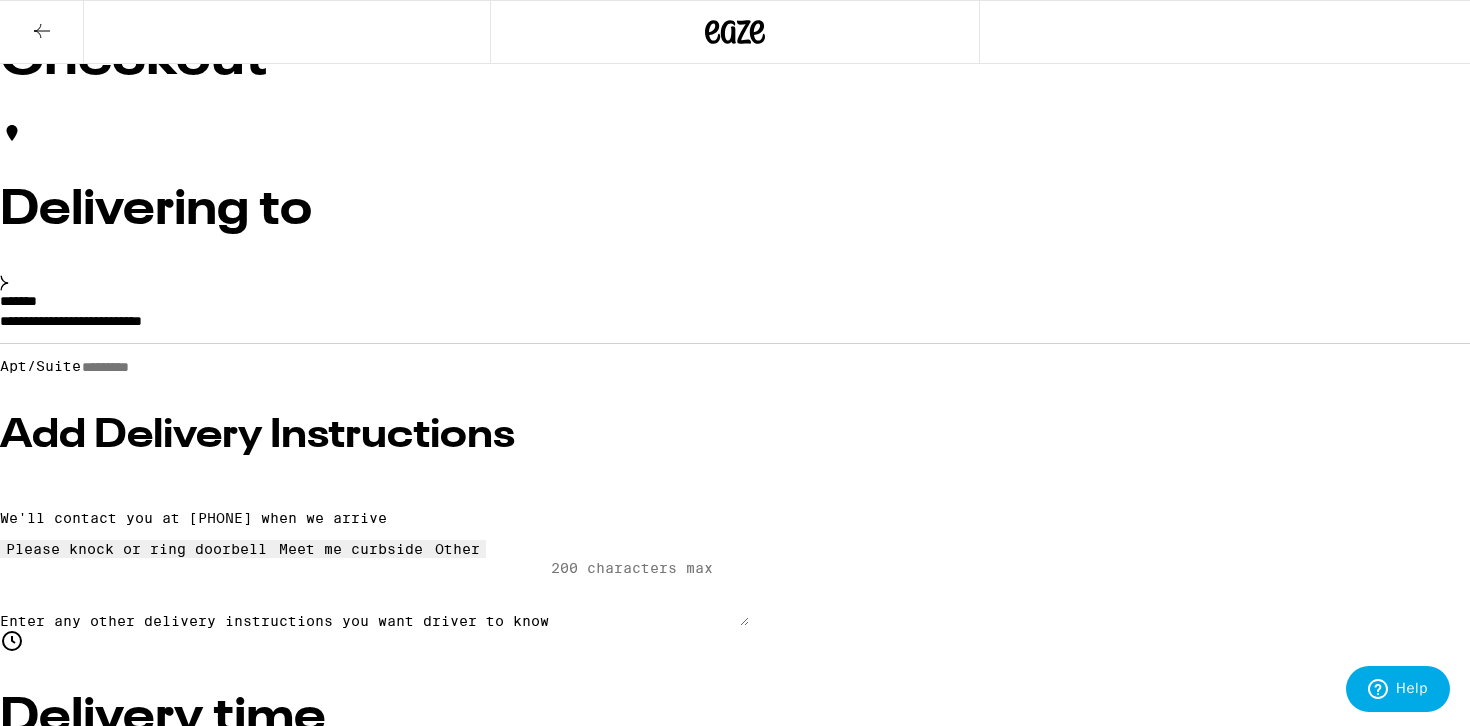 scroll, scrollTop: 0, scrollLeft: 0, axis: both 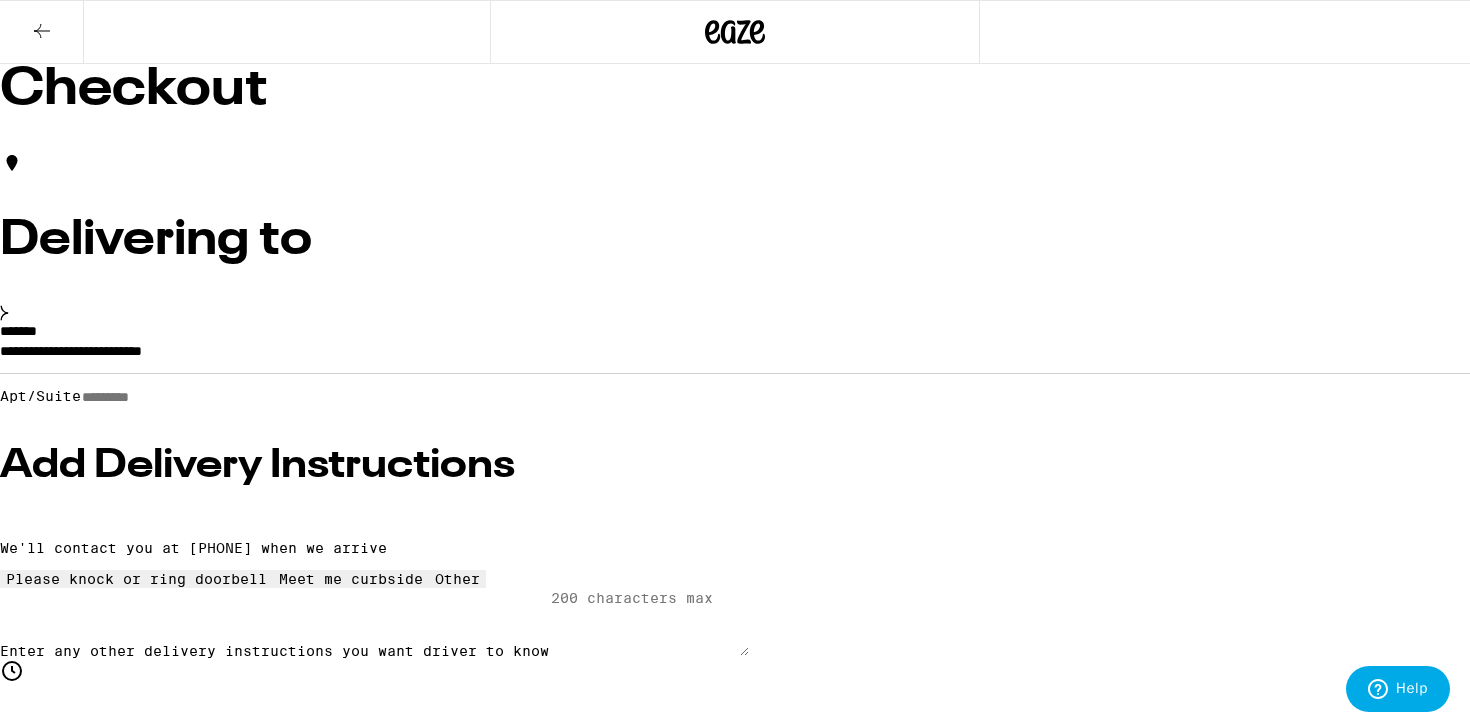 click on "Place Order" at bounding box center [55, 1928] 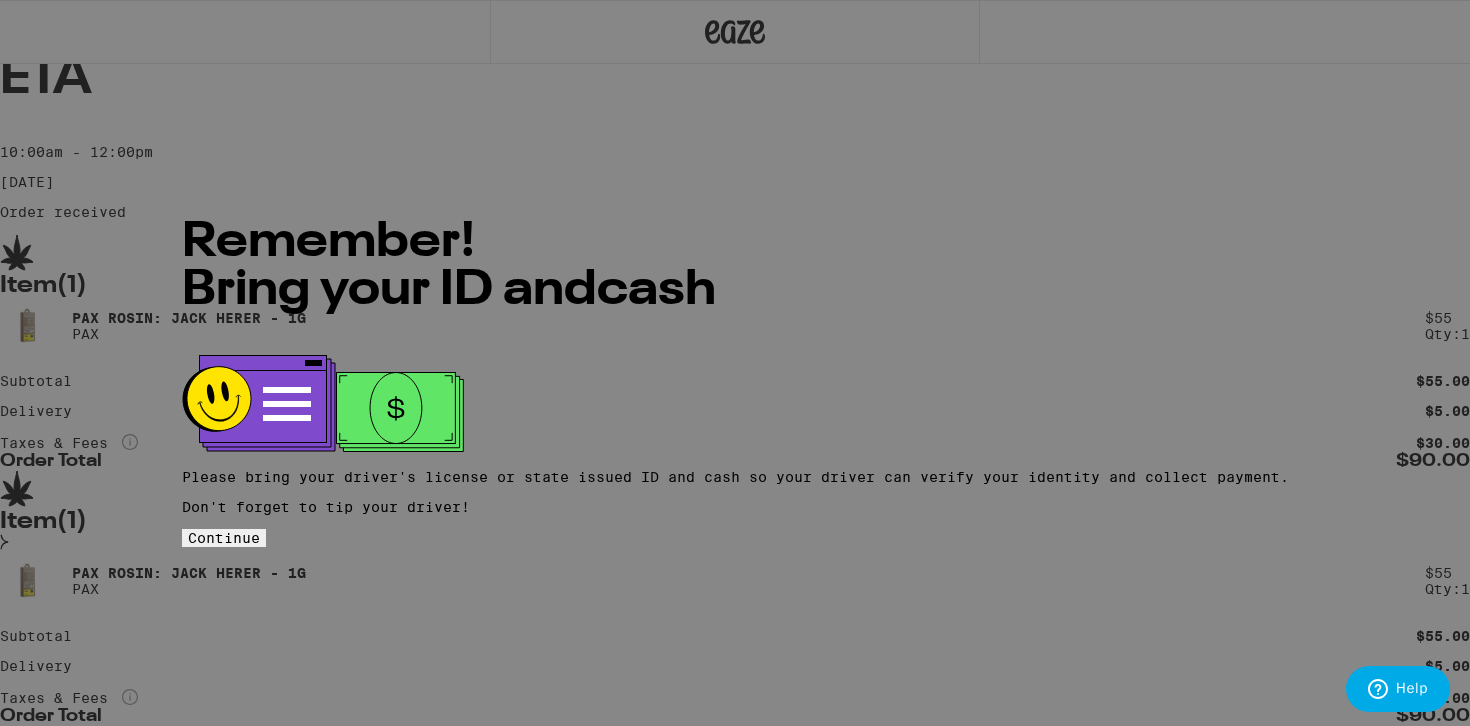 click on "Continue" at bounding box center [224, 538] 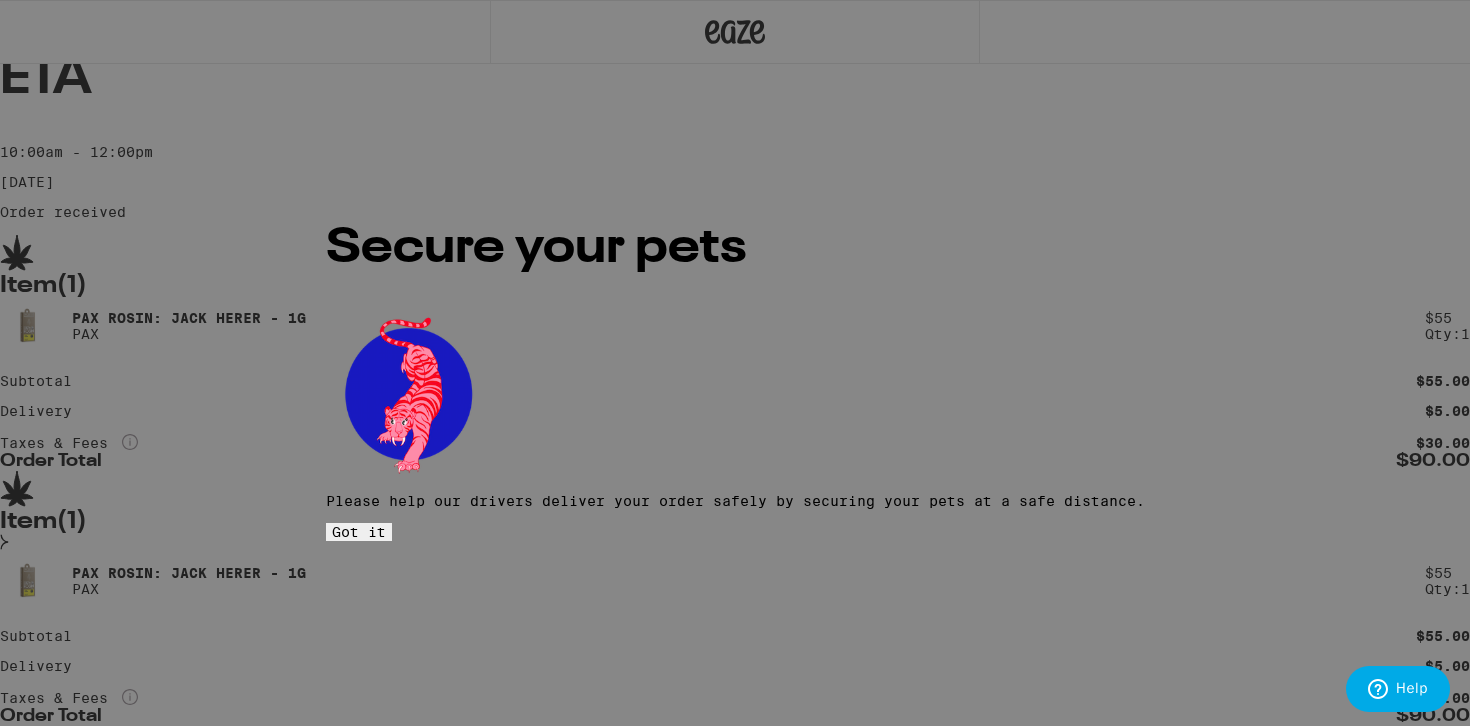 click on "Got it" at bounding box center [359, 532] 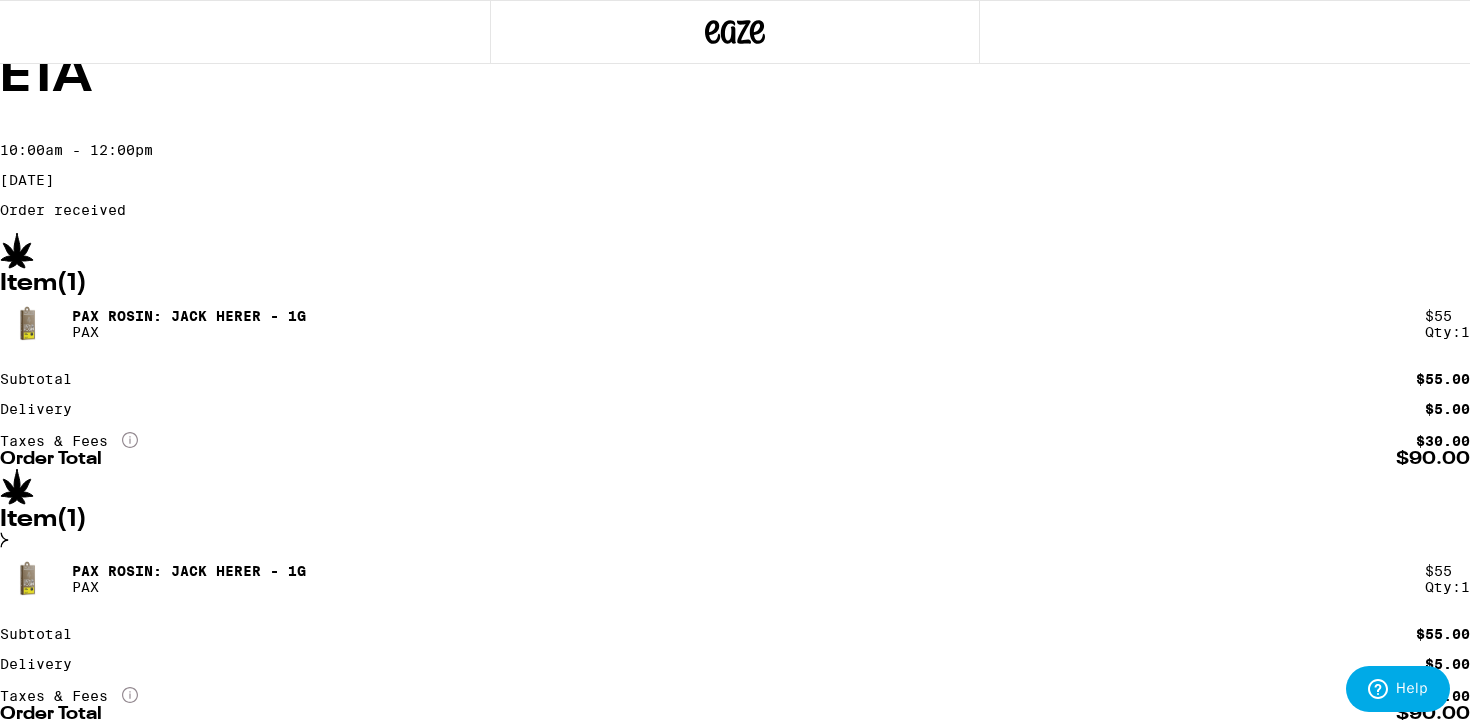 scroll, scrollTop: 0, scrollLeft: 0, axis: both 